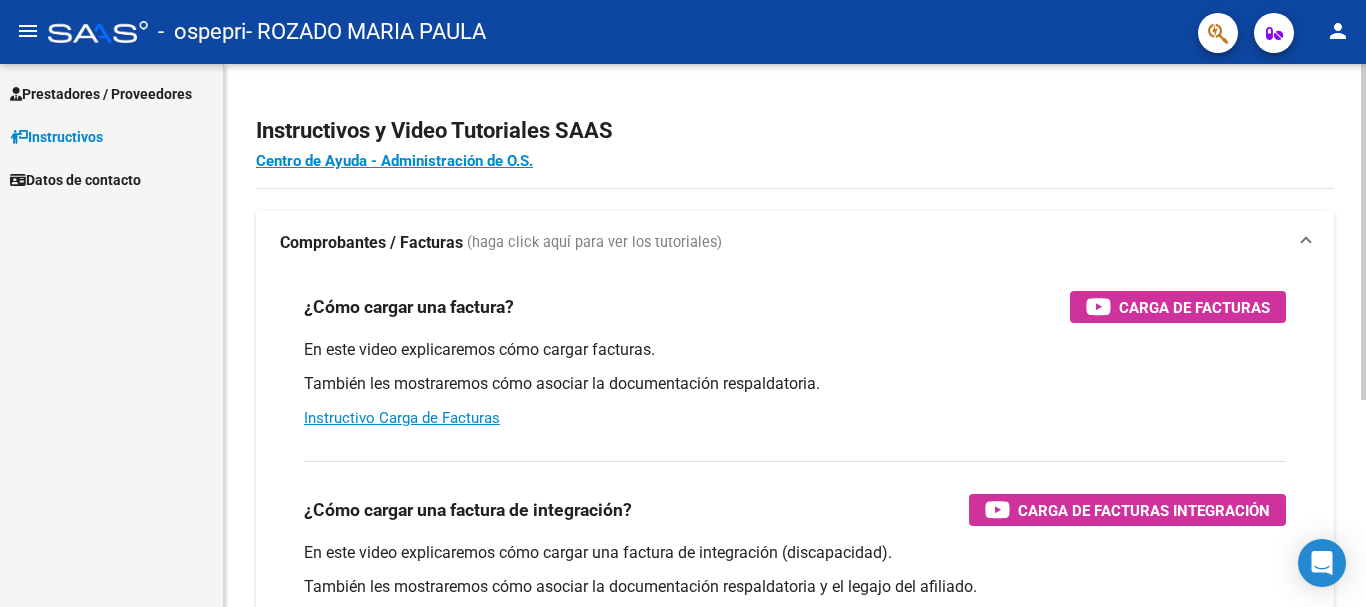 scroll, scrollTop: 0, scrollLeft: 0, axis: both 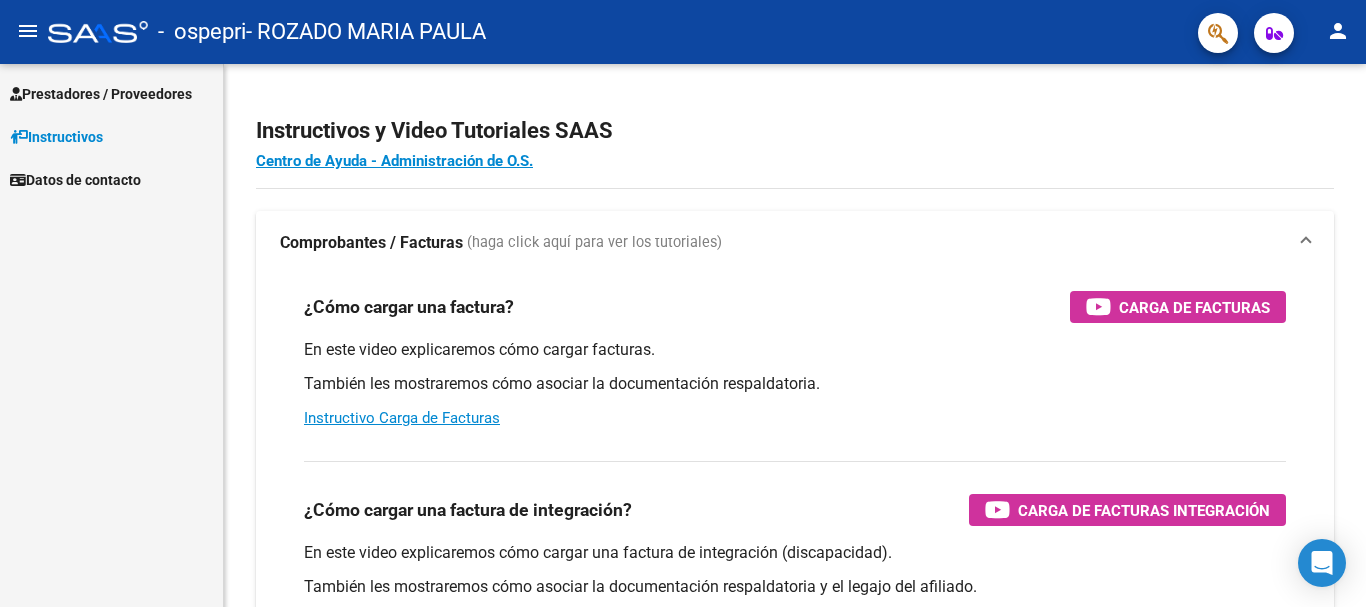 click on "menu" 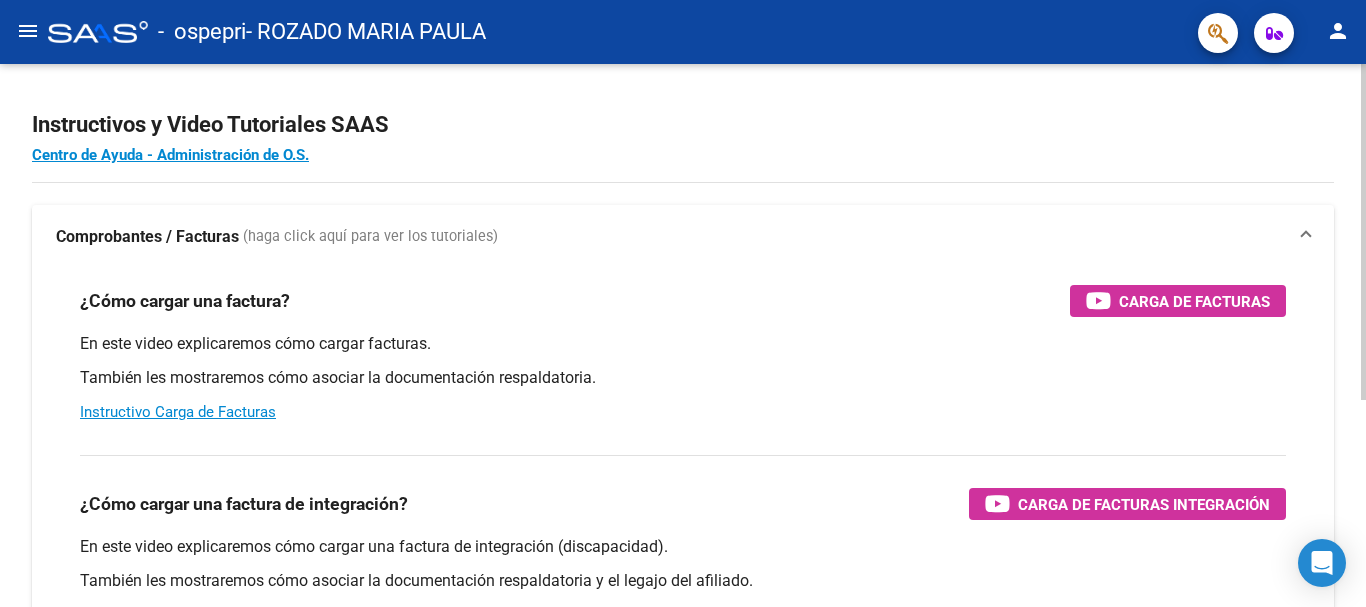 scroll, scrollTop: 0, scrollLeft: 0, axis: both 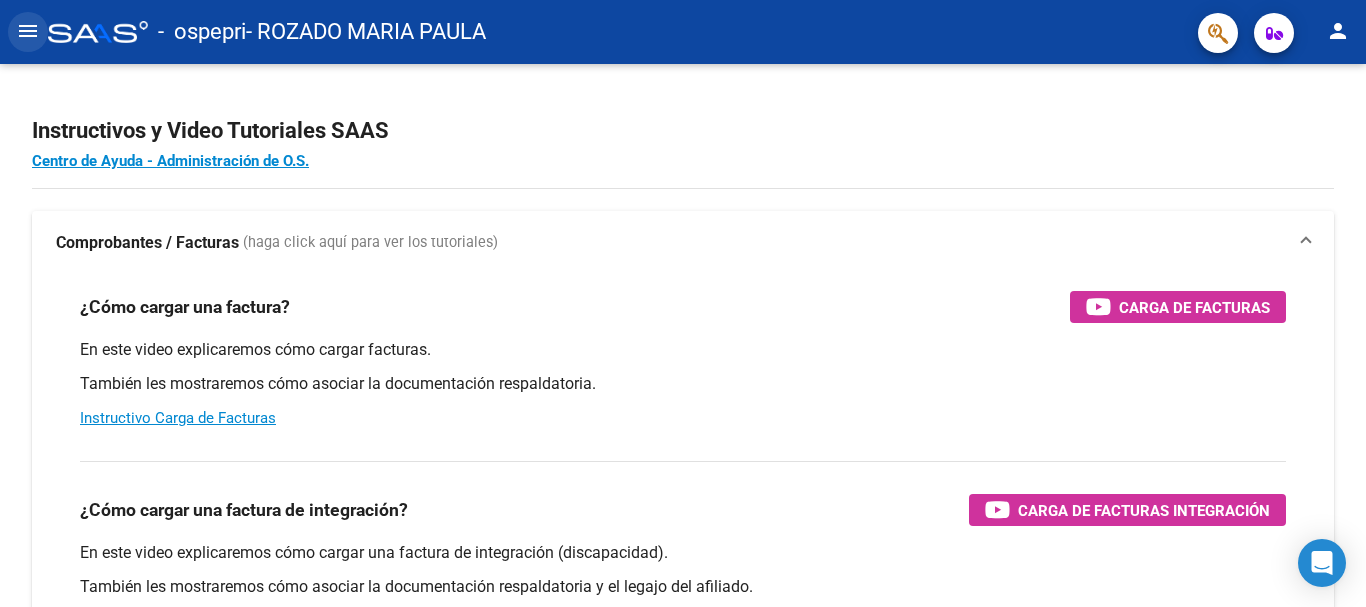 click on "menu" 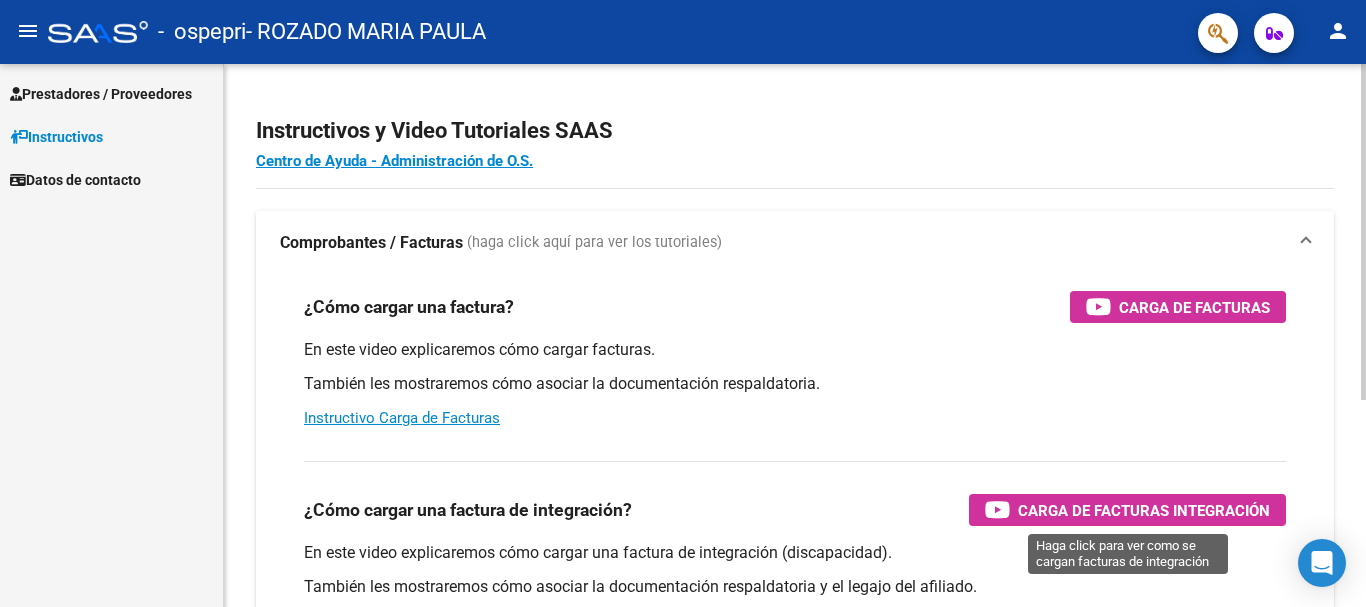 click on "Carga de Facturas Integración" at bounding box center (1144, 510) 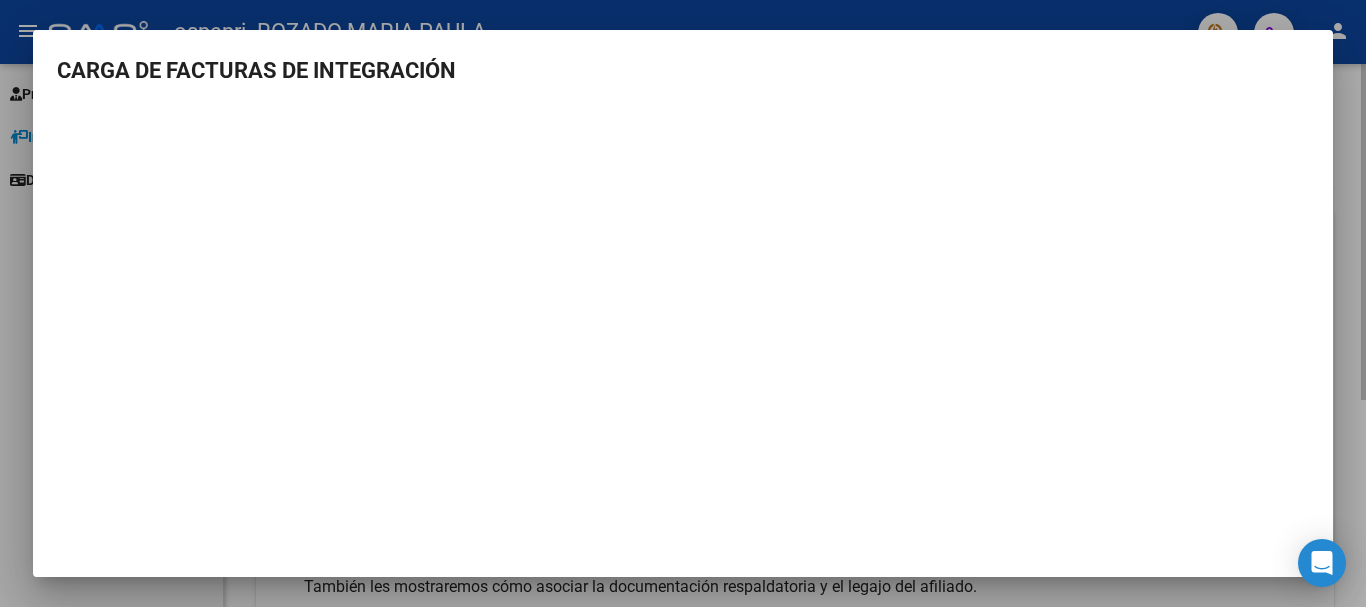 click at bounding box center (683, 303) 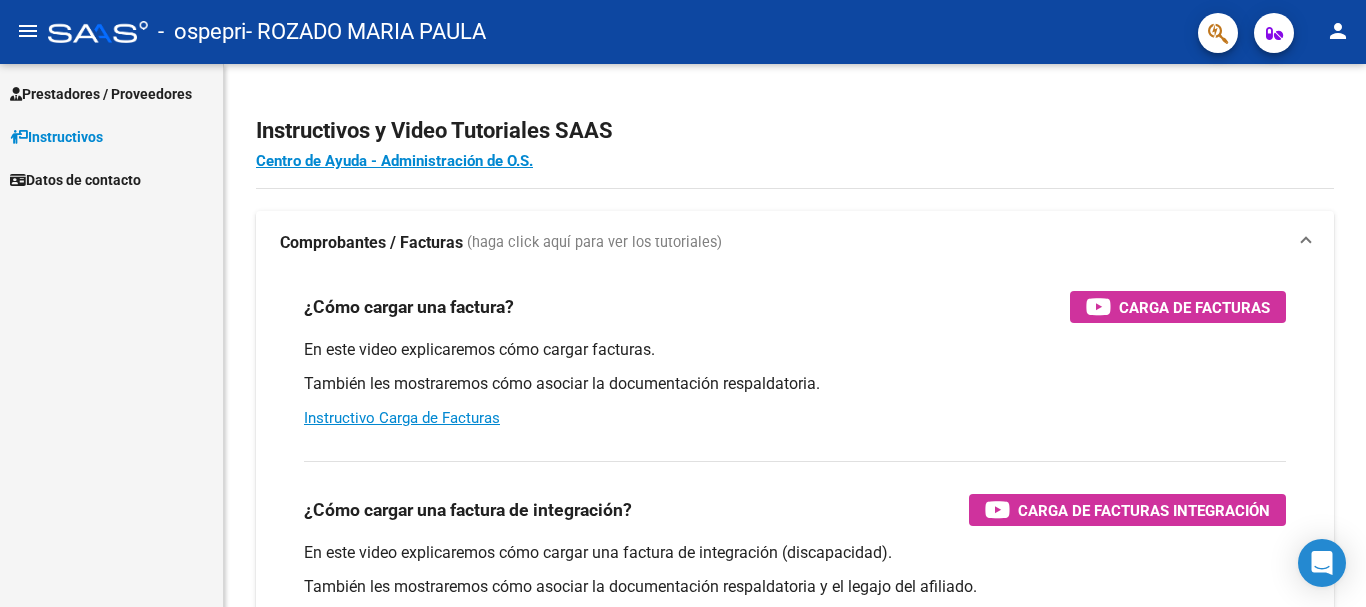 click on "menu" 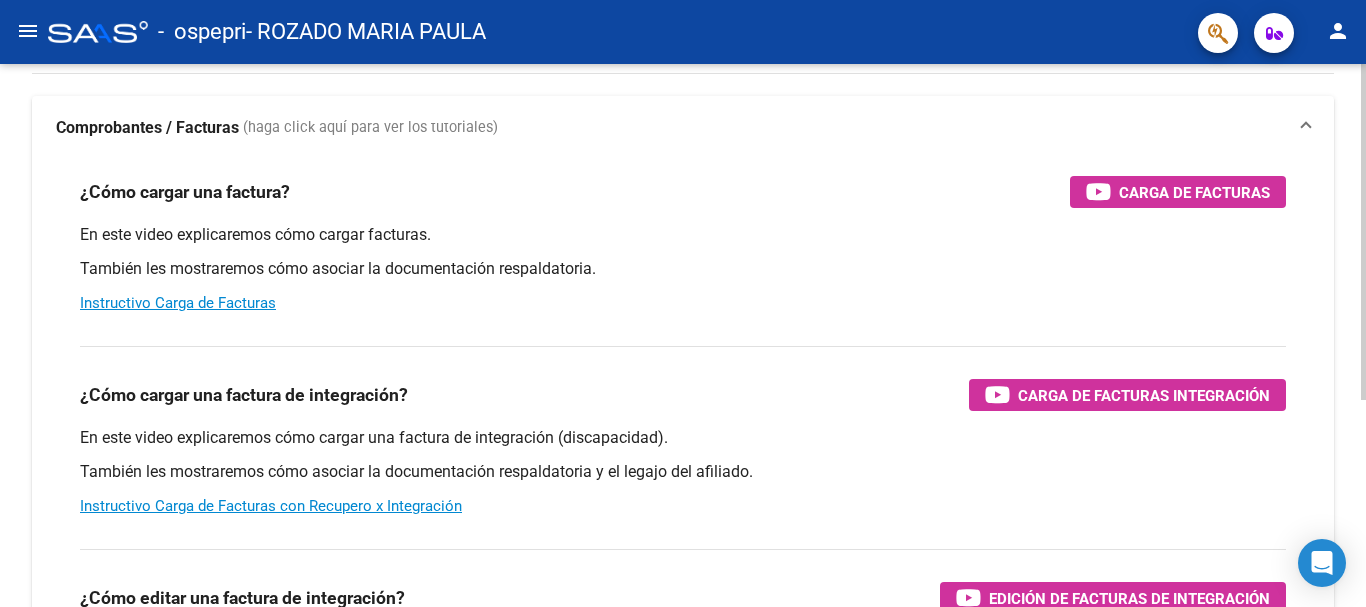 scroll, scrollTop: 0, scrollLeft: 0, axis: both 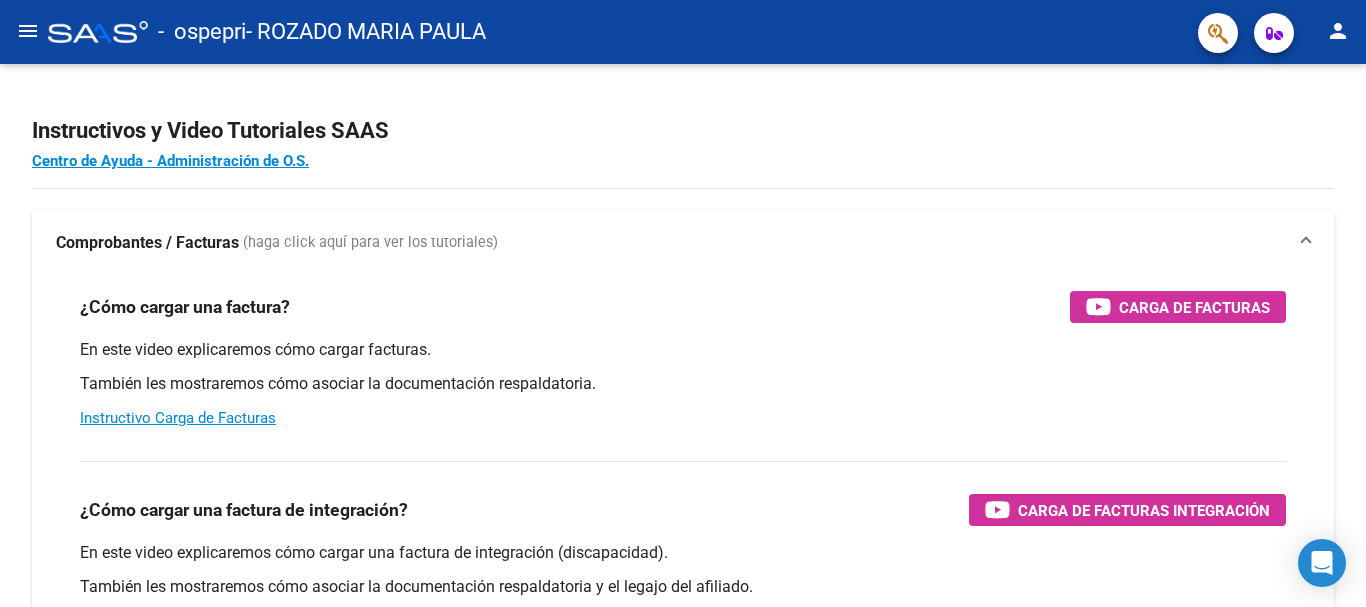 click on "menu" 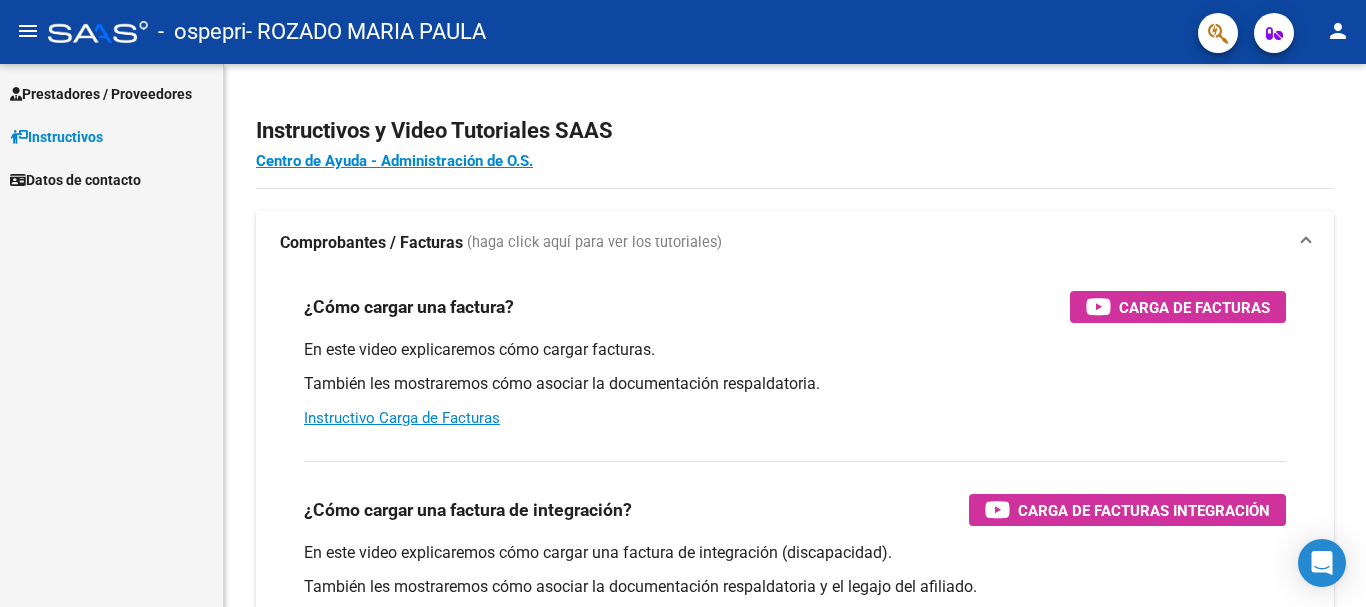 click 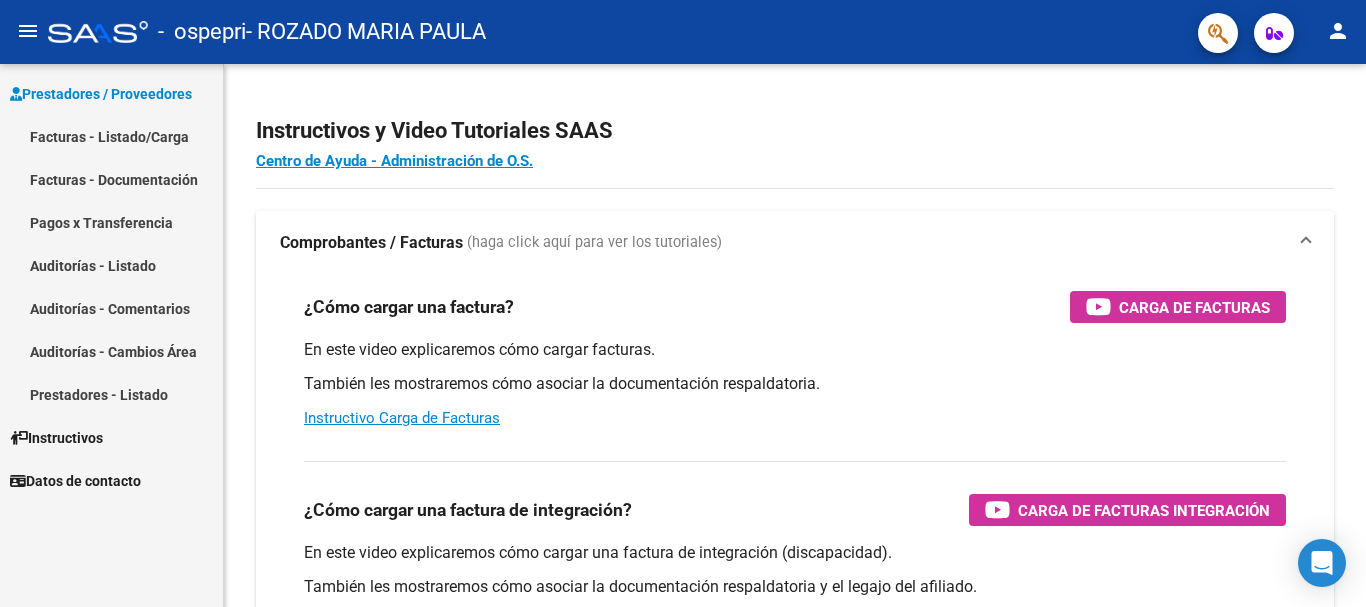 click on "Facturas - Listado/Carga" at bounding box center [111, 136] 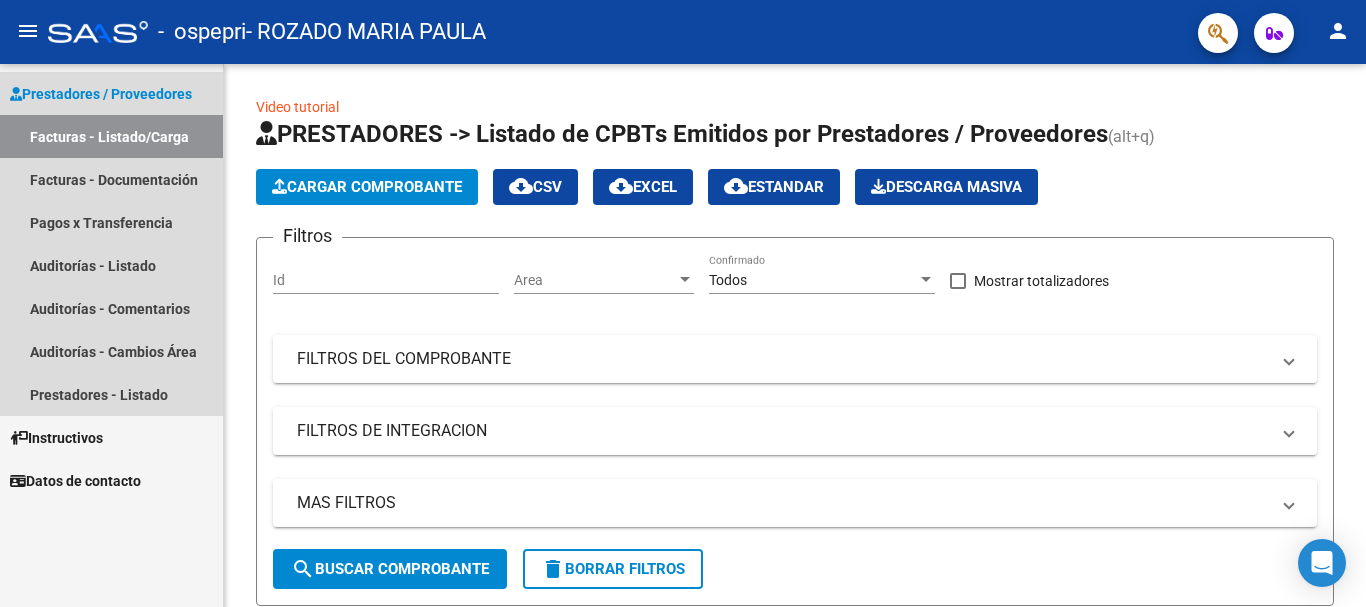 click on "Facturas - Listado/Carga" at bounding box center [111, 136] 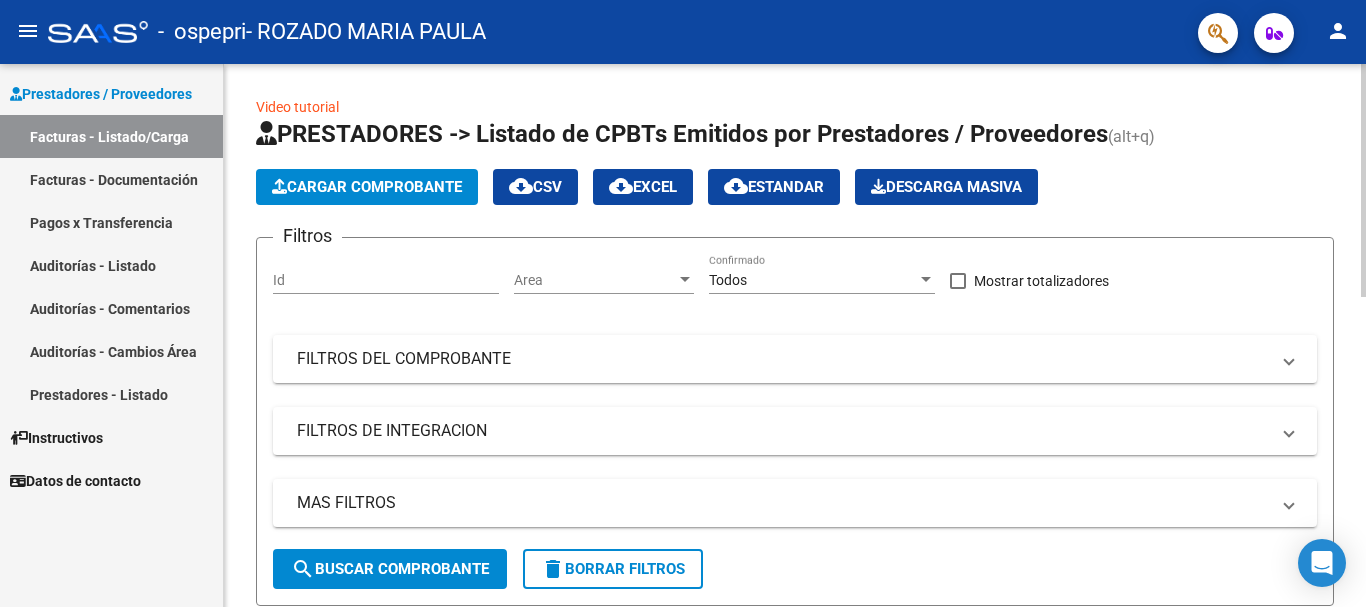click on "Cargar Comprobante" 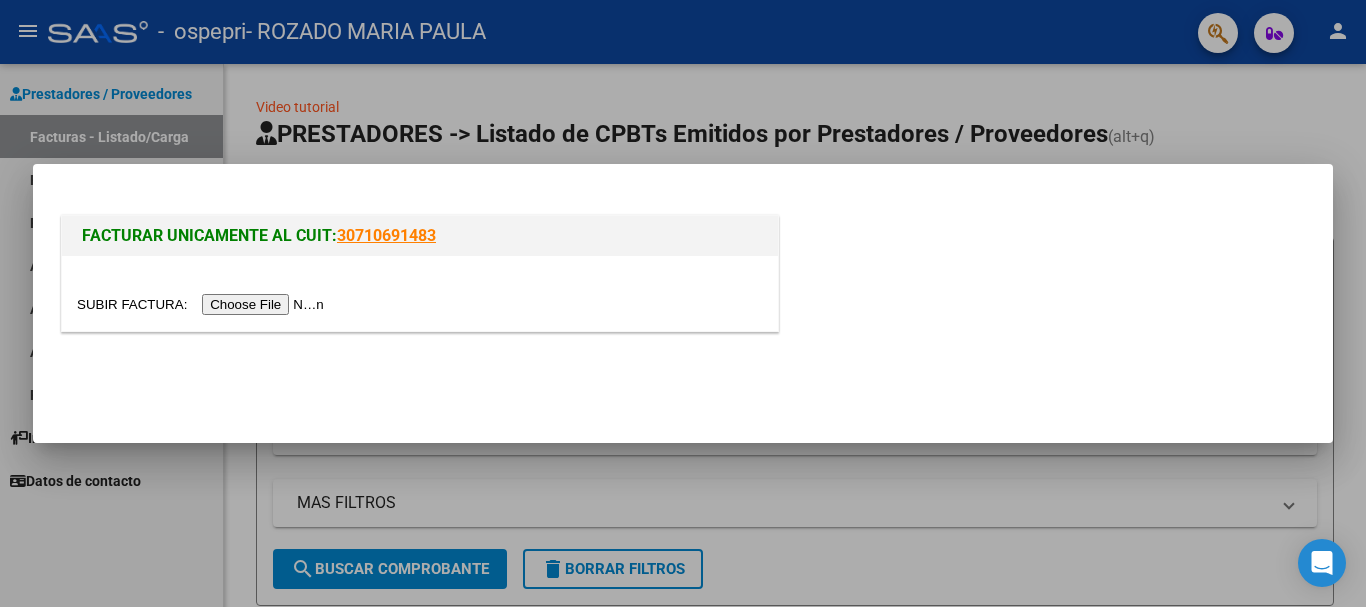 click at bounding box center (203, 304) 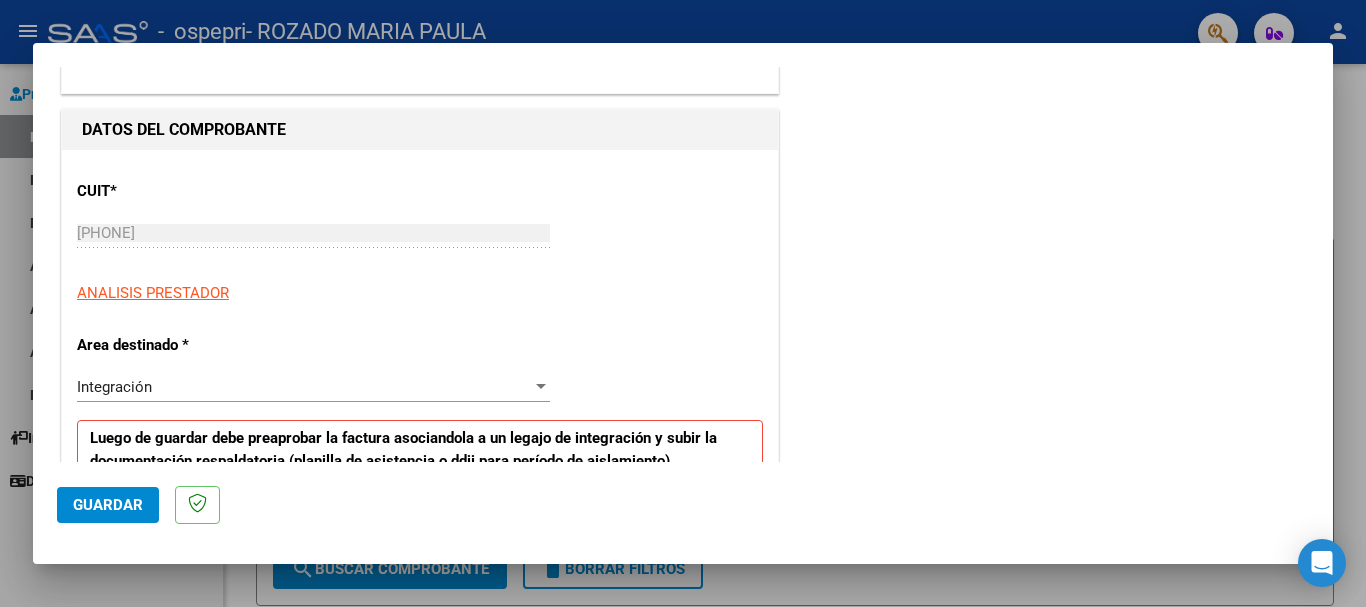 scroll, scrollTop: 333, scrollLeft: 0, axis: vertical 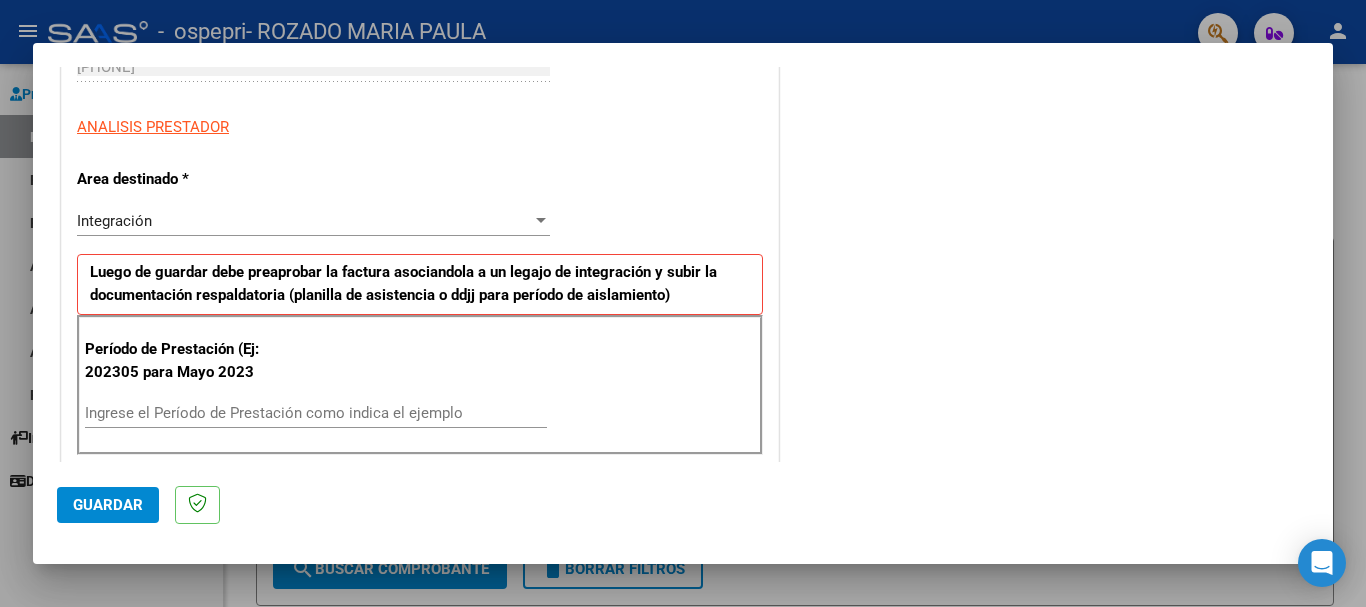 click on "Ingrese el Período de Prestación como indica el ejemplo" at bounding box center (316, 413) 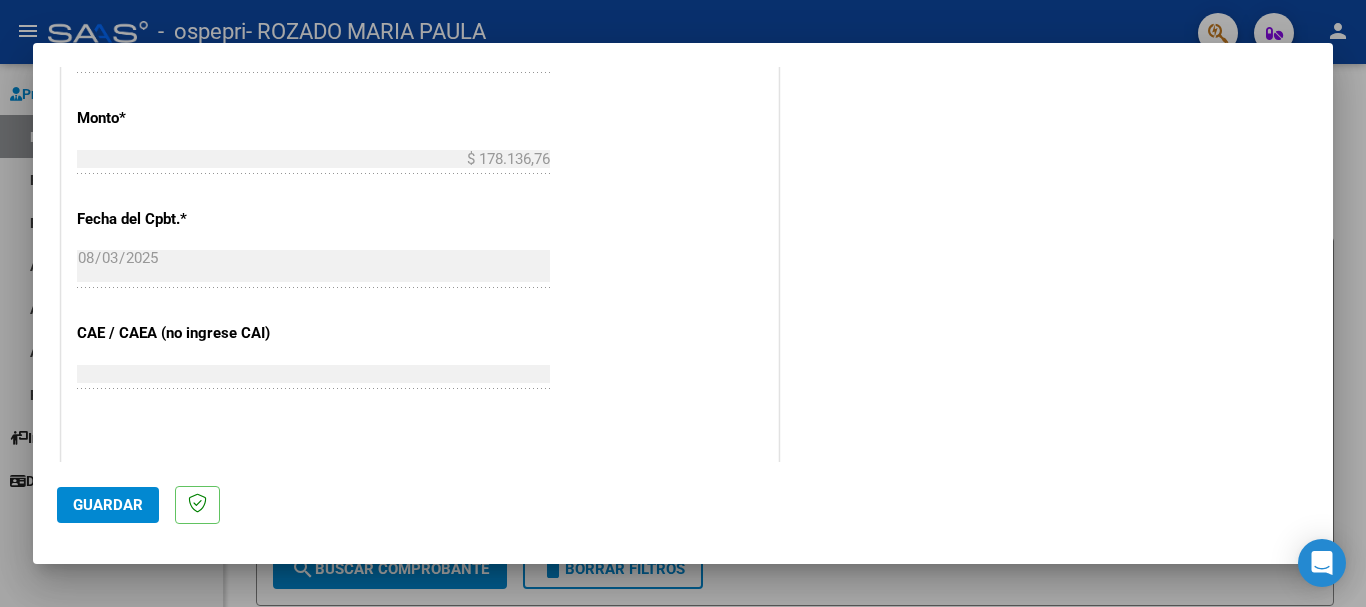 scroll, scrollTop: 1167, scrollLeft: 0, axis: vertical 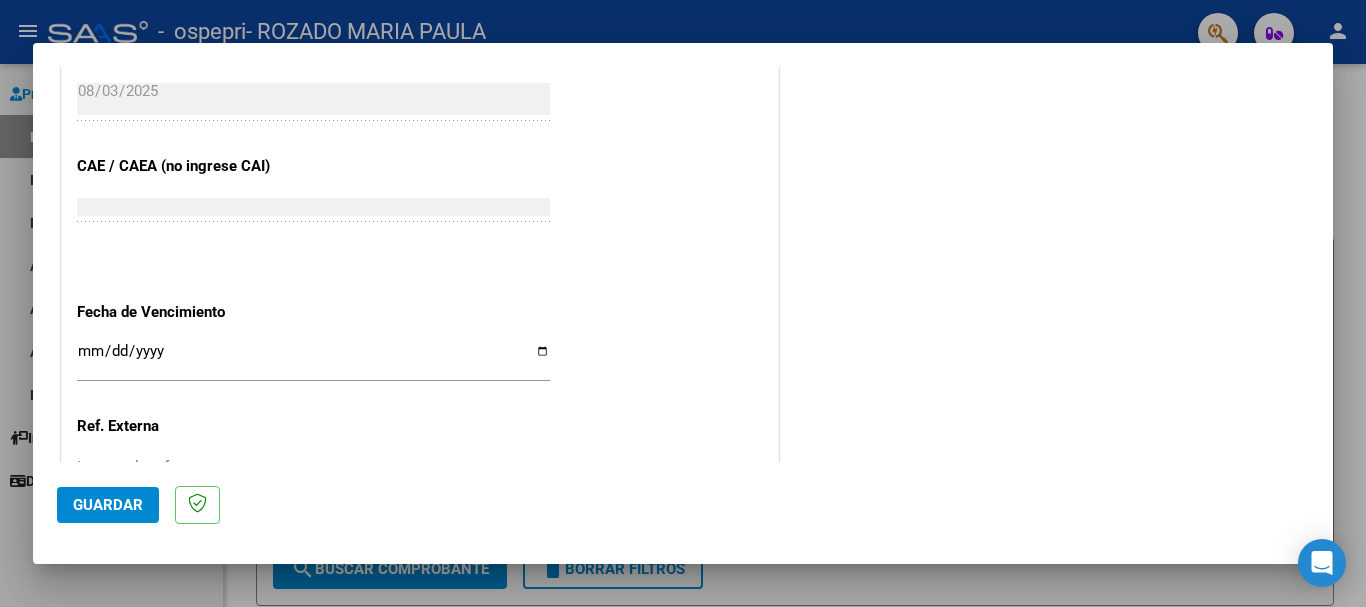 type on "202507" 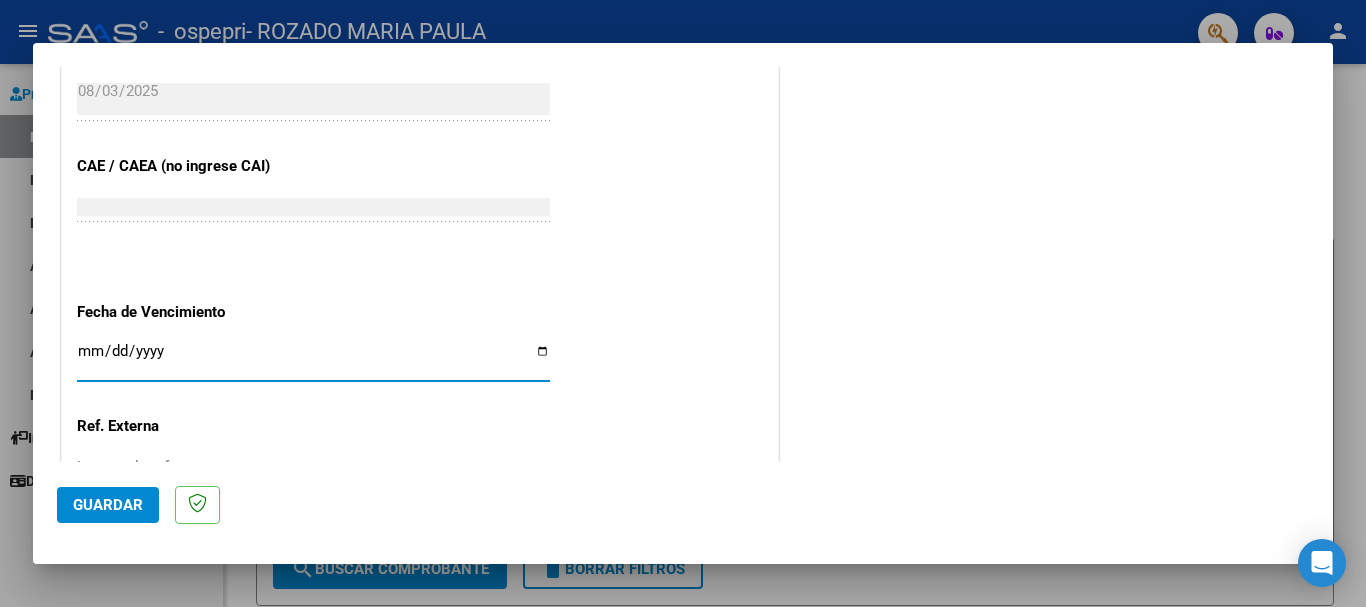 type on "2025-08-13" 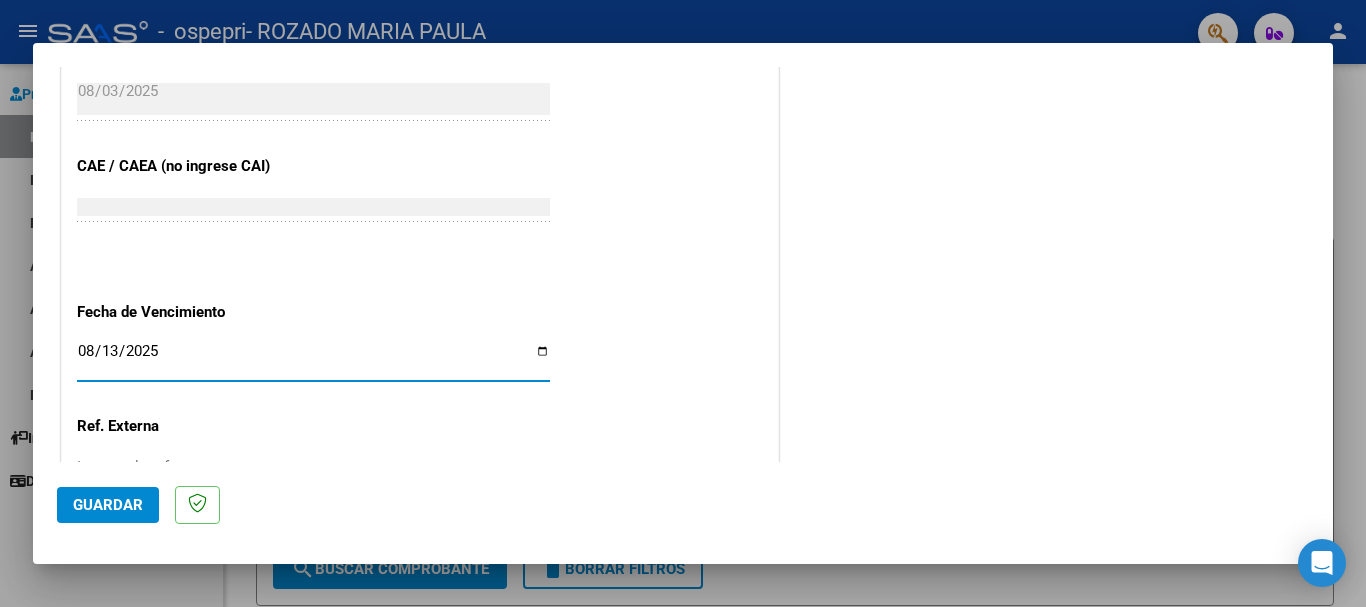 scroll, scrollTop: 1327, scrollLeft: 0, axis: vertical 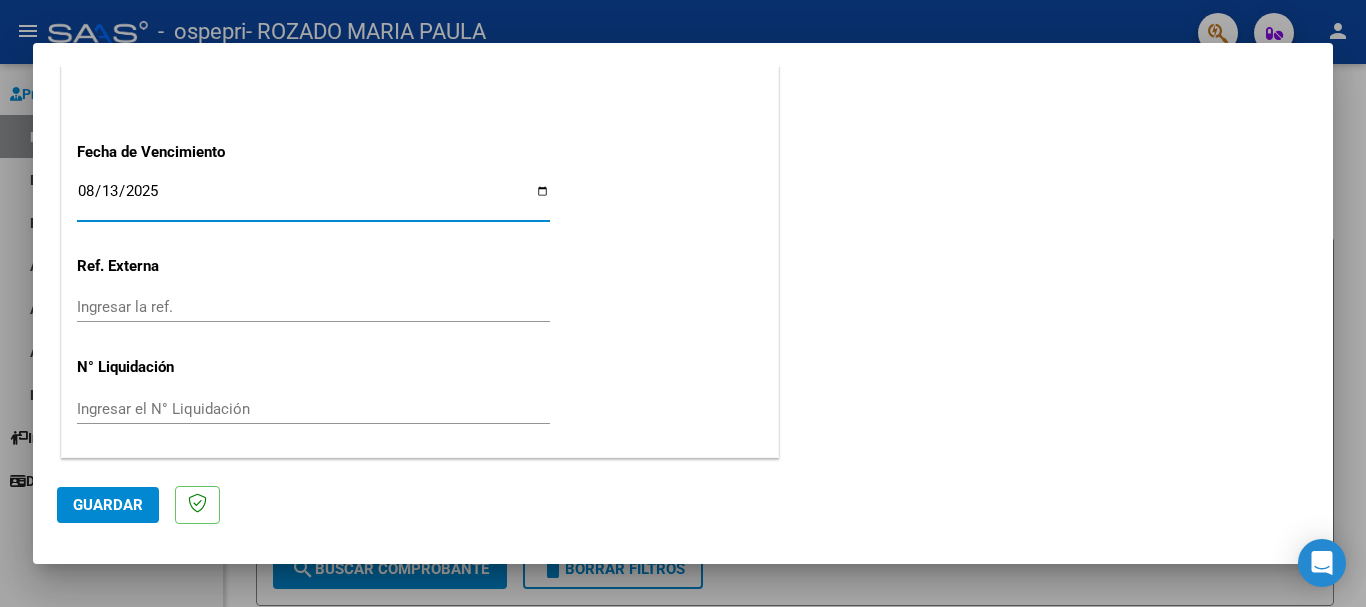 click on "Guardar" 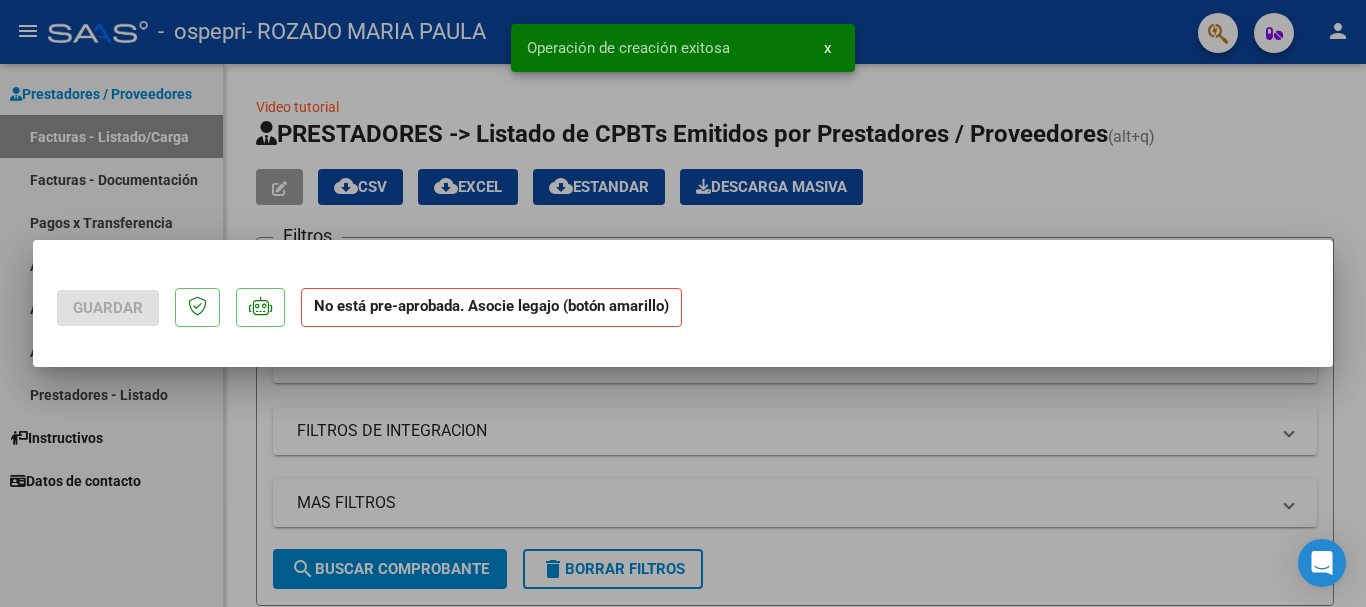 scroll, scrollTop: 0, scrollLeft: 0, axis: both 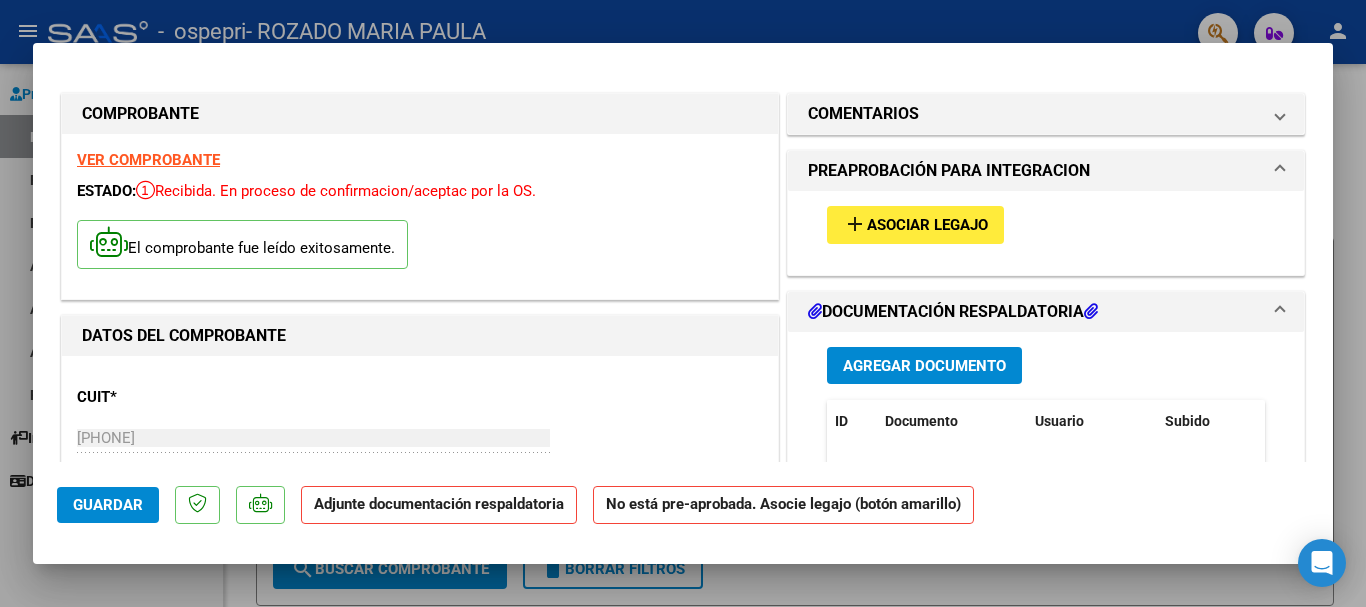 click on "add" at bounding box center [855, 224] 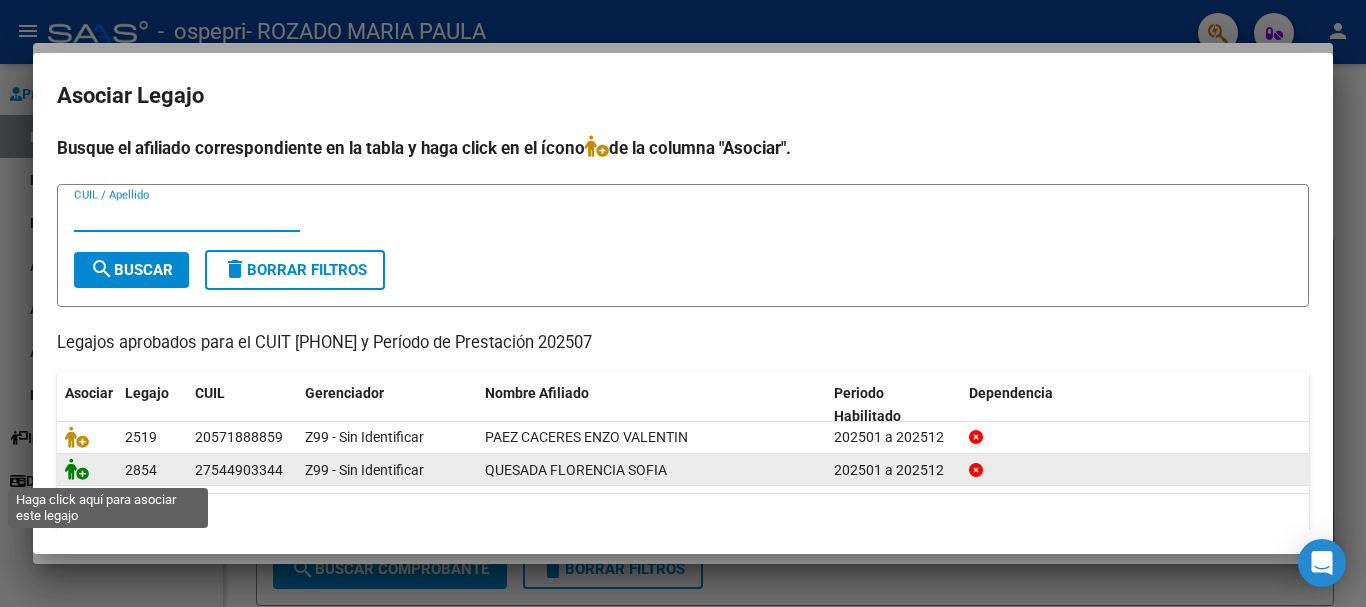 click 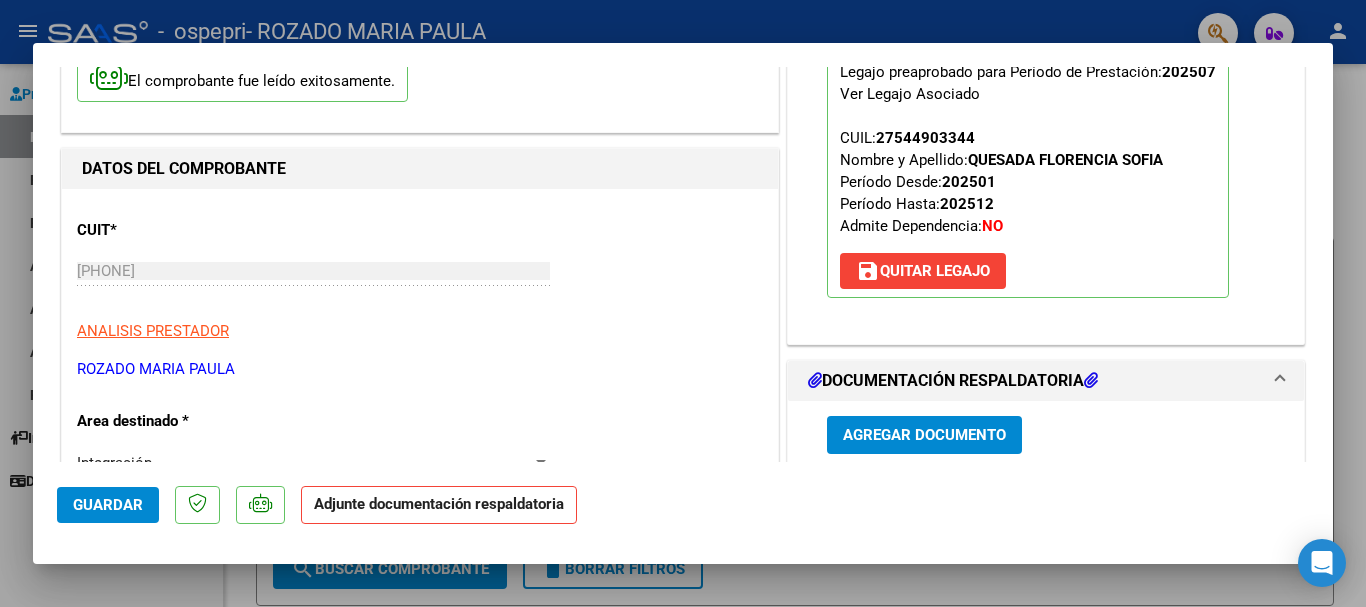 scroll, scrollTop: 333, scrollLeft: 0, axis: vertical 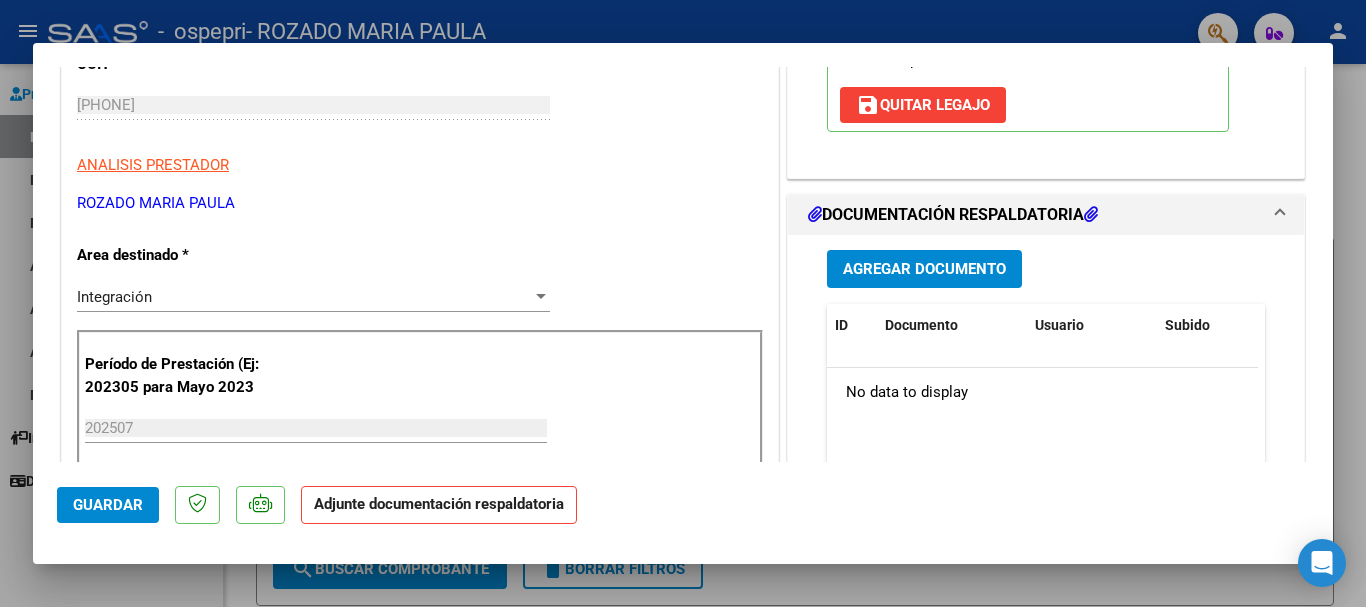 click on "Agregar Documento" at bounding box center (924, 270) 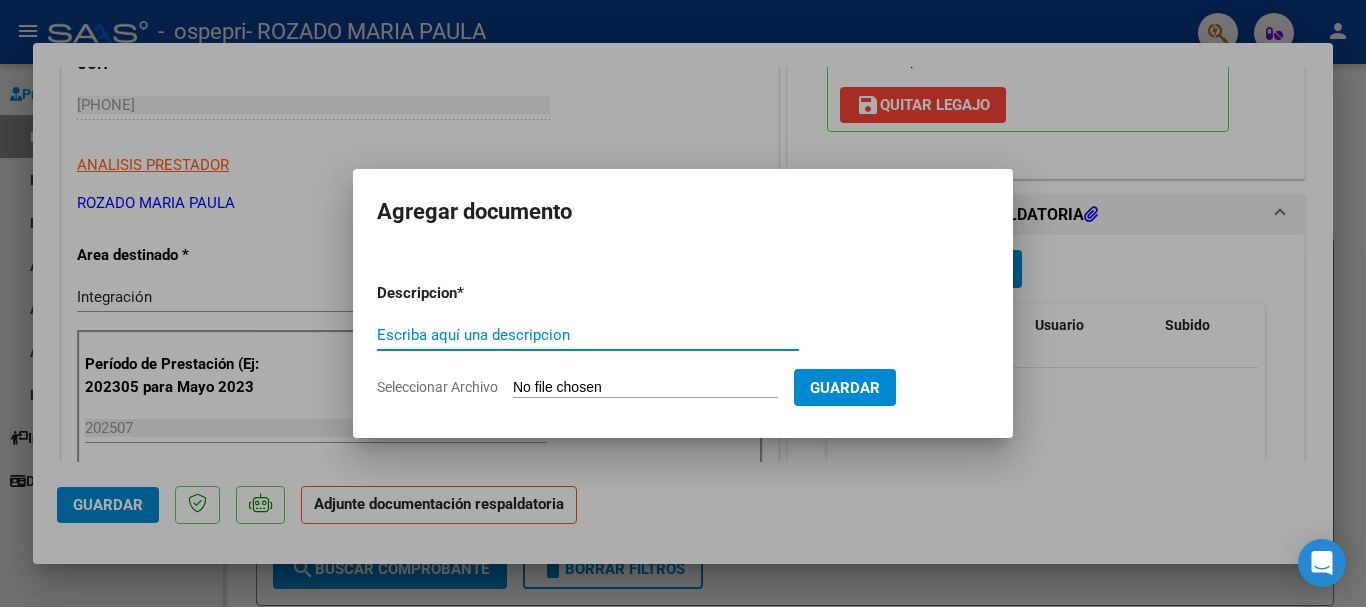 click on "Escriba aquí una descripcion" at bounding box center (588, 335) 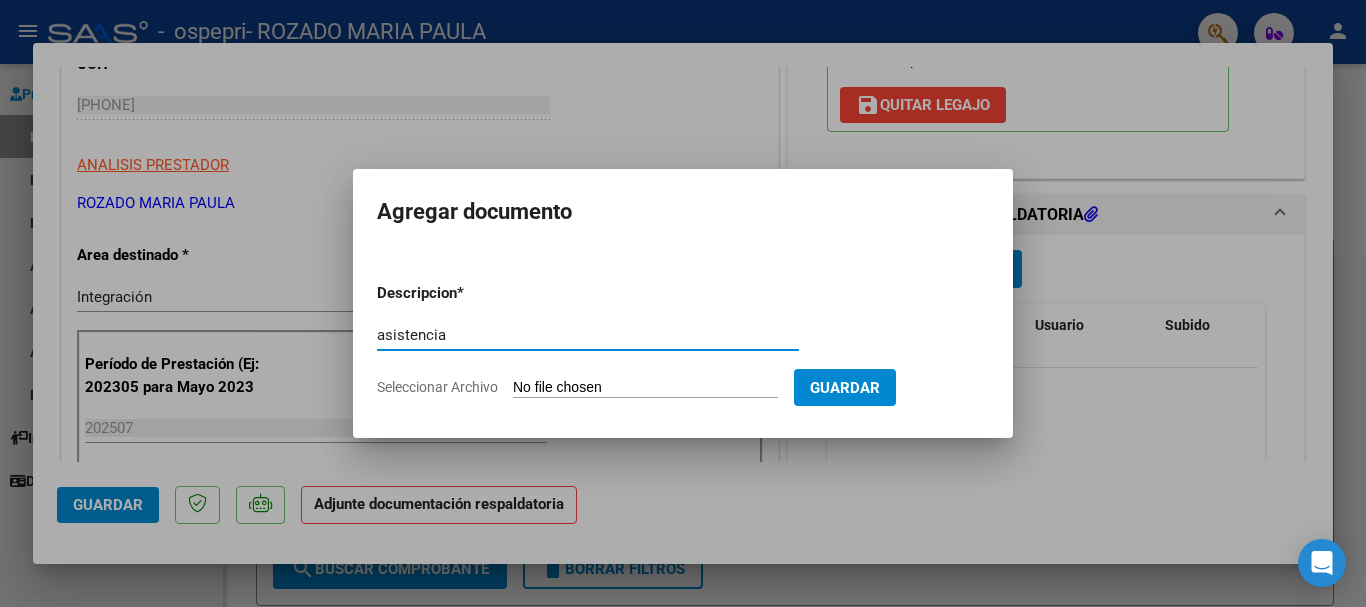 type on "asistencia" 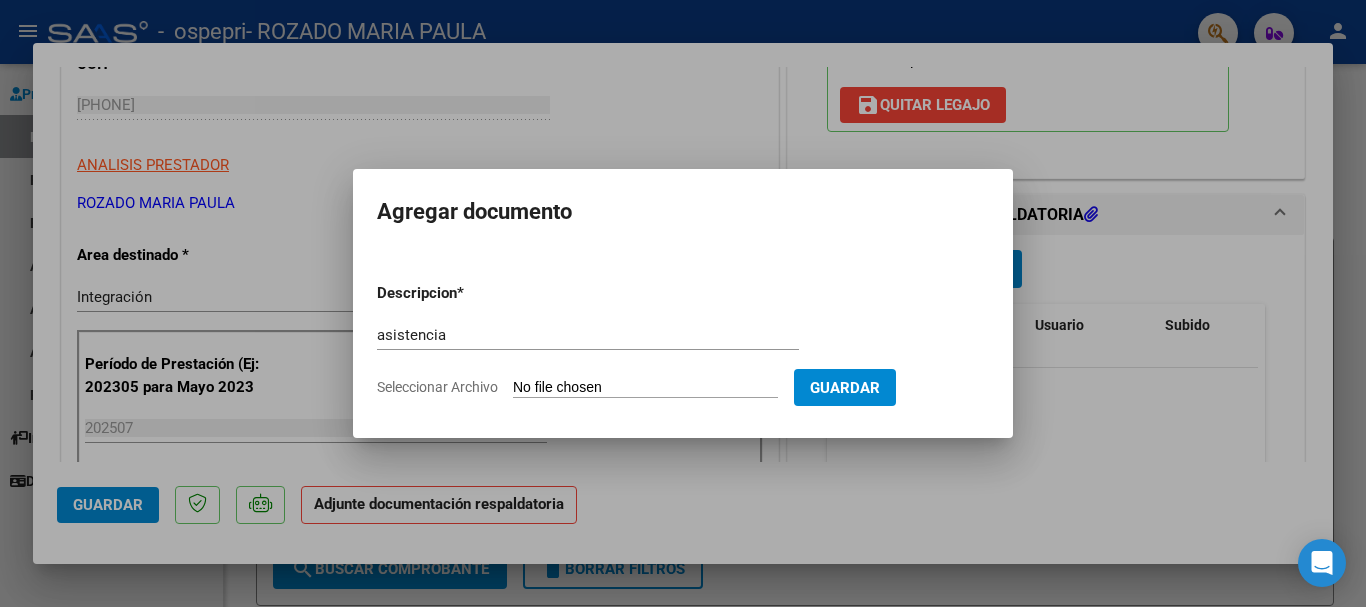 type on "C:\fakepath\Asist quesada.pdf" 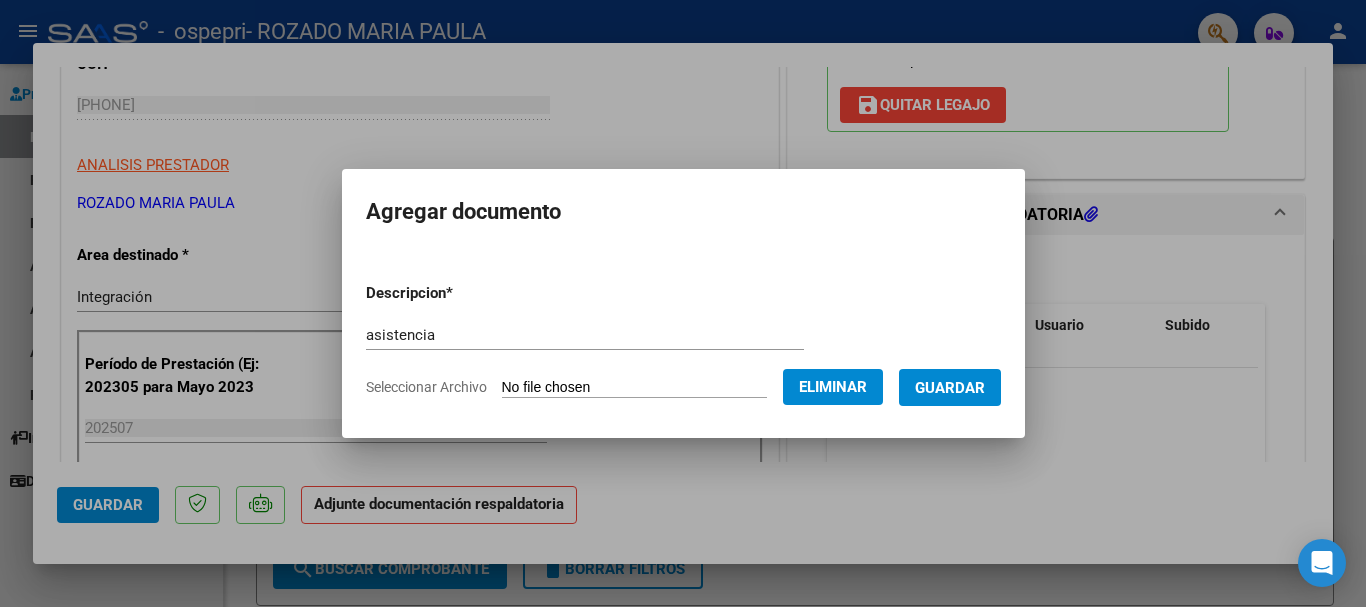 click on "Guardar" at bounding box center [950, 388] 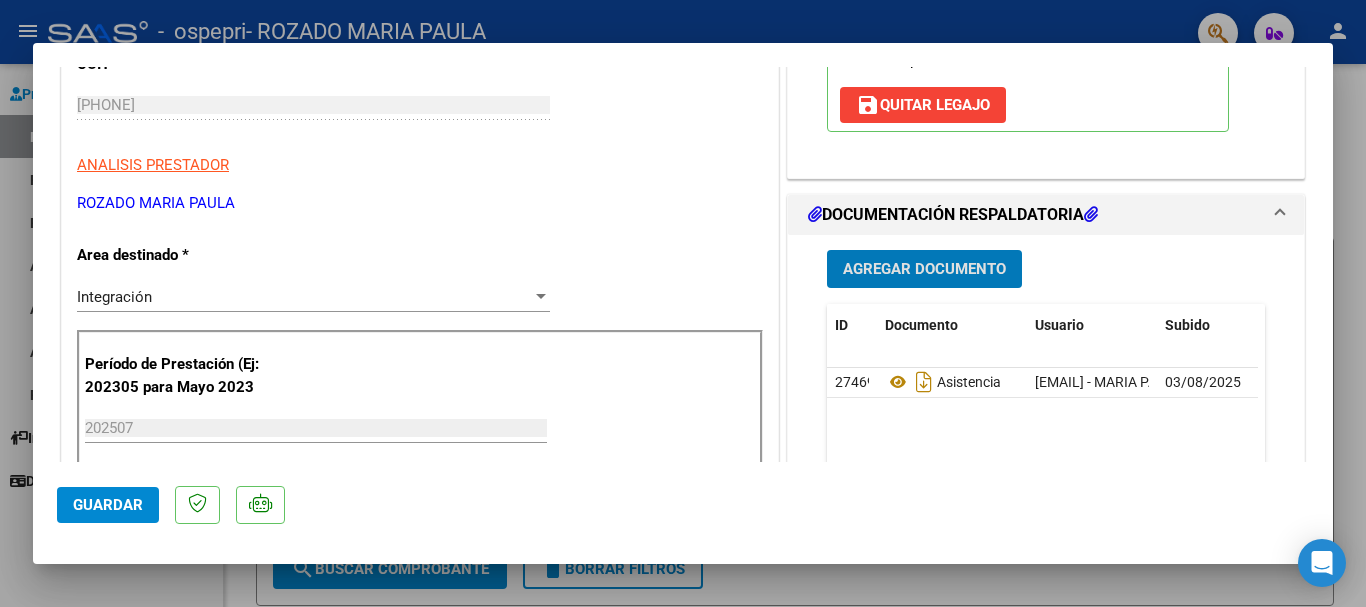 click on "Agregar Documento" at bounding box center (924, 270) 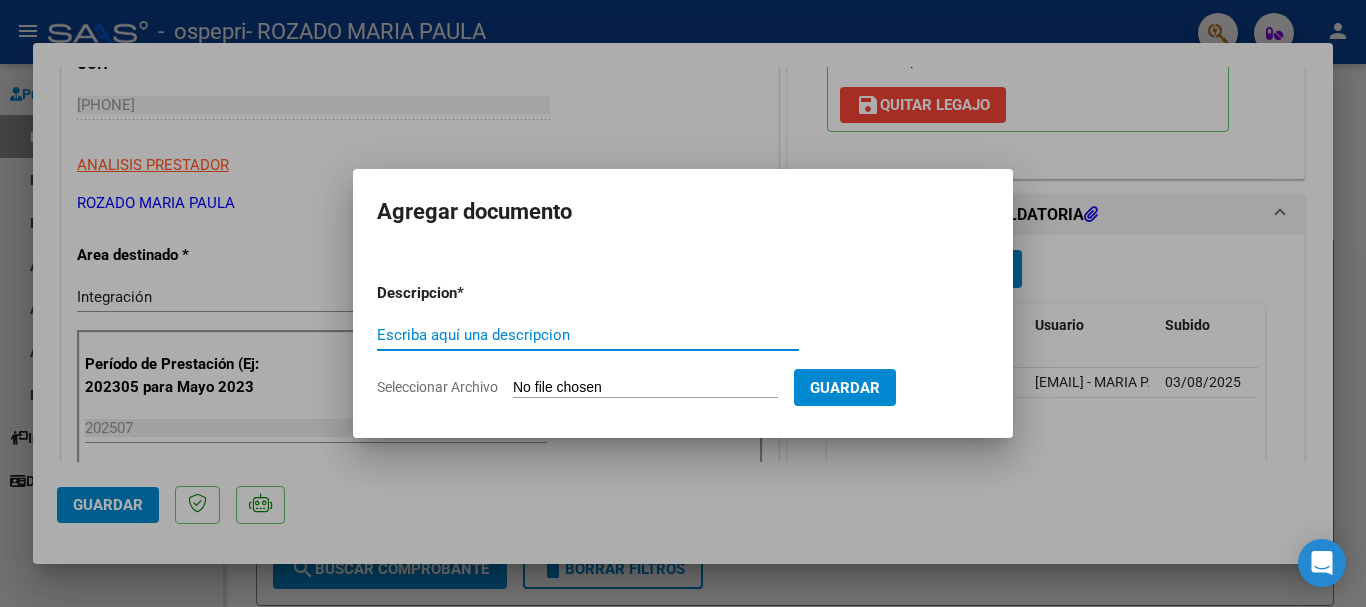 click on "Escriba aquí una descripcion" at bounding box center (588, 335) 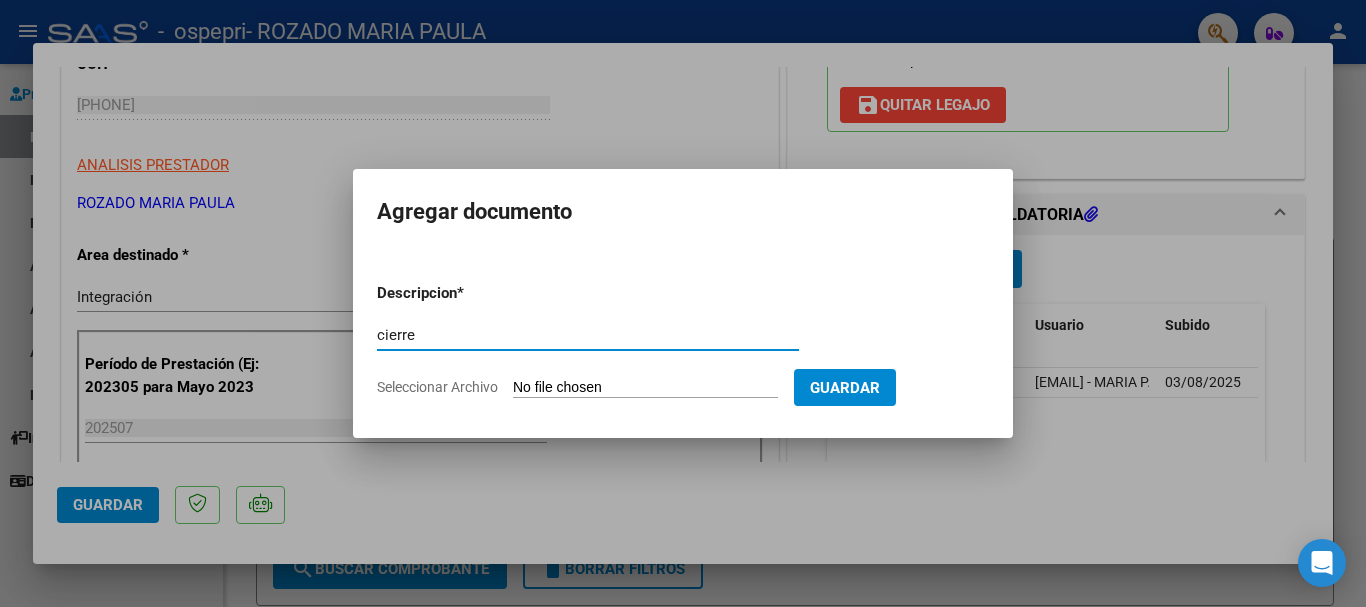 type on "cierre" 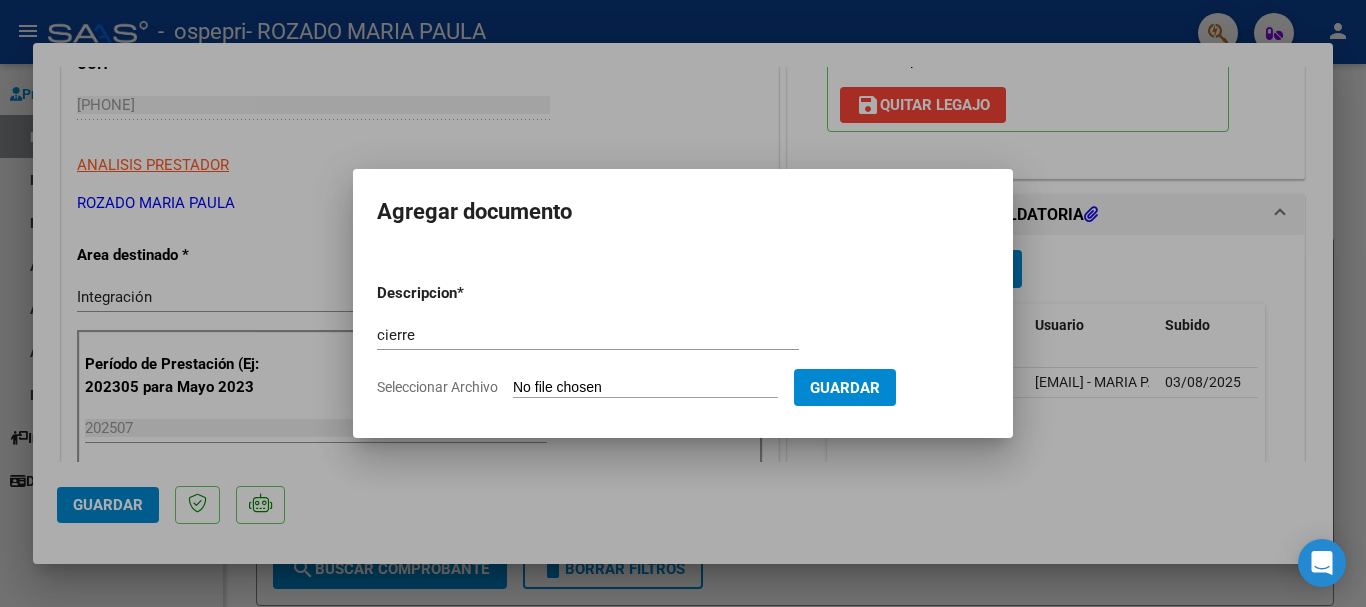 type on "C:\fakepath\QUESADA FLORENCIA-16.pdf" 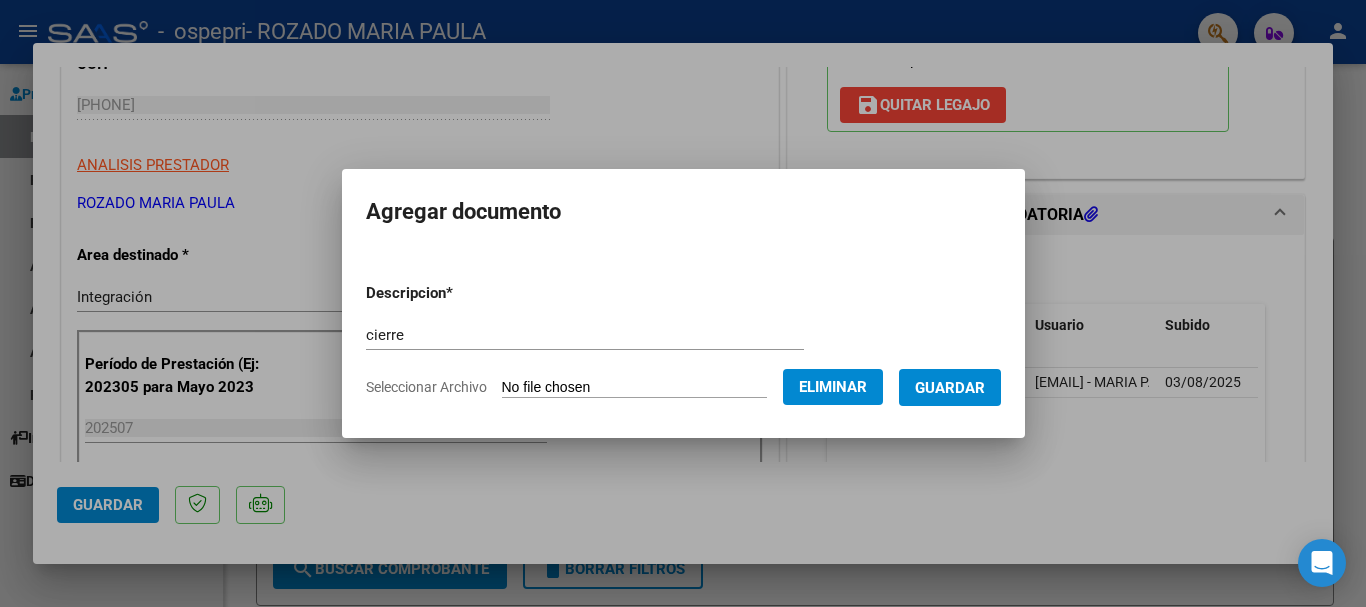 click on "Guardar" at bounding box center [950, 388] 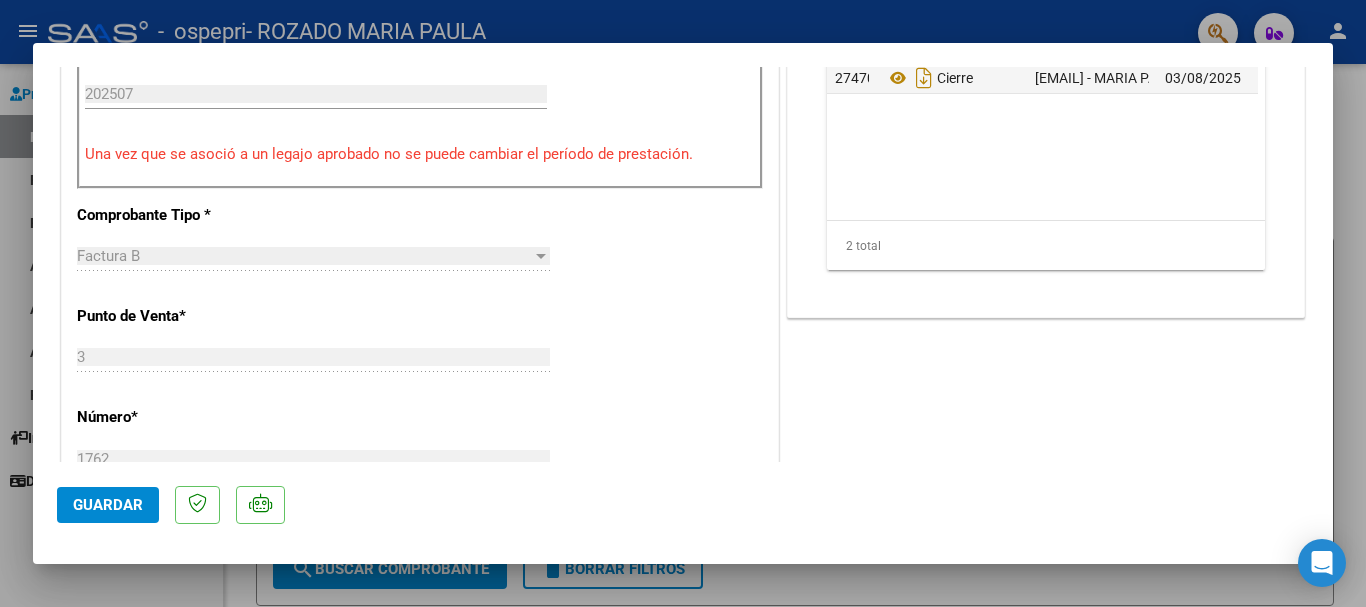 scroll, scrollTop: 167, scrollLeft: 0, axis: vertical 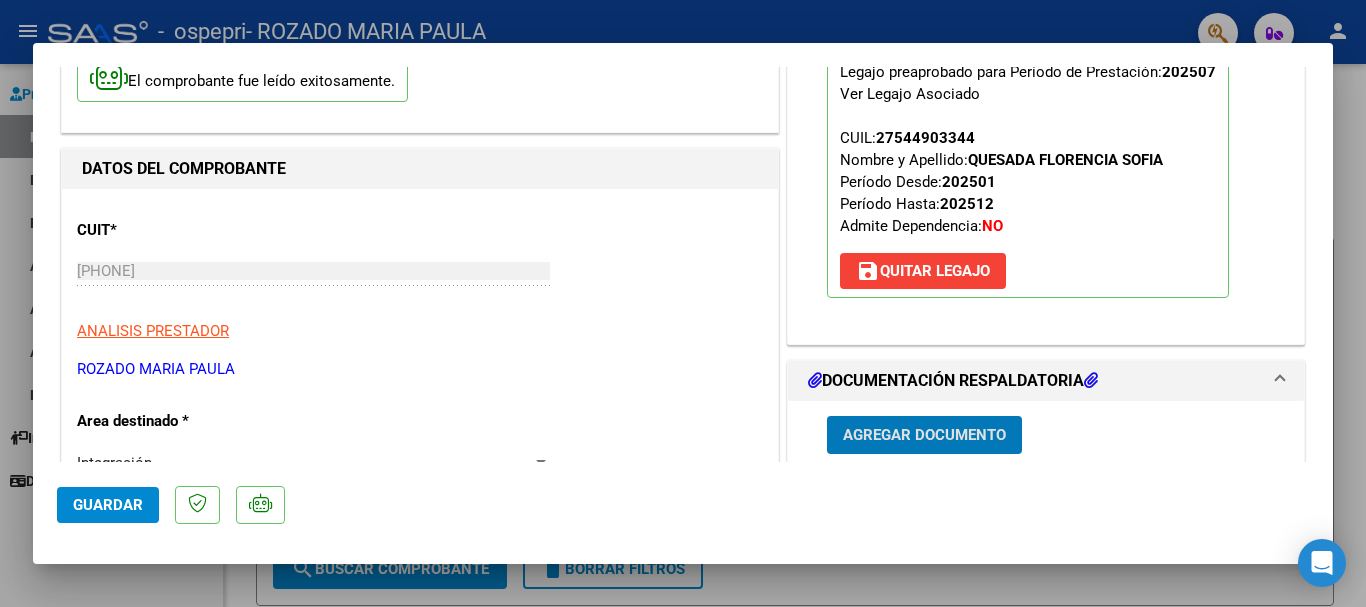 click on "Guardar" 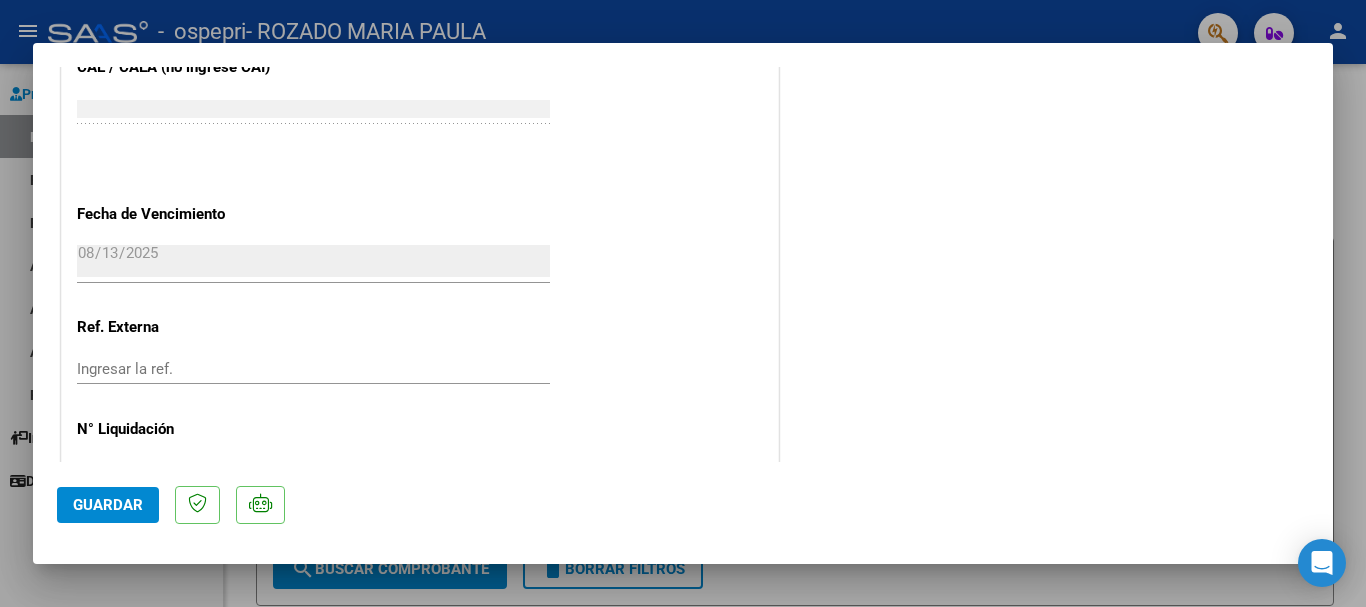 scroll, scrollTop: 1395, scrollLeft: 0, axis: vertical 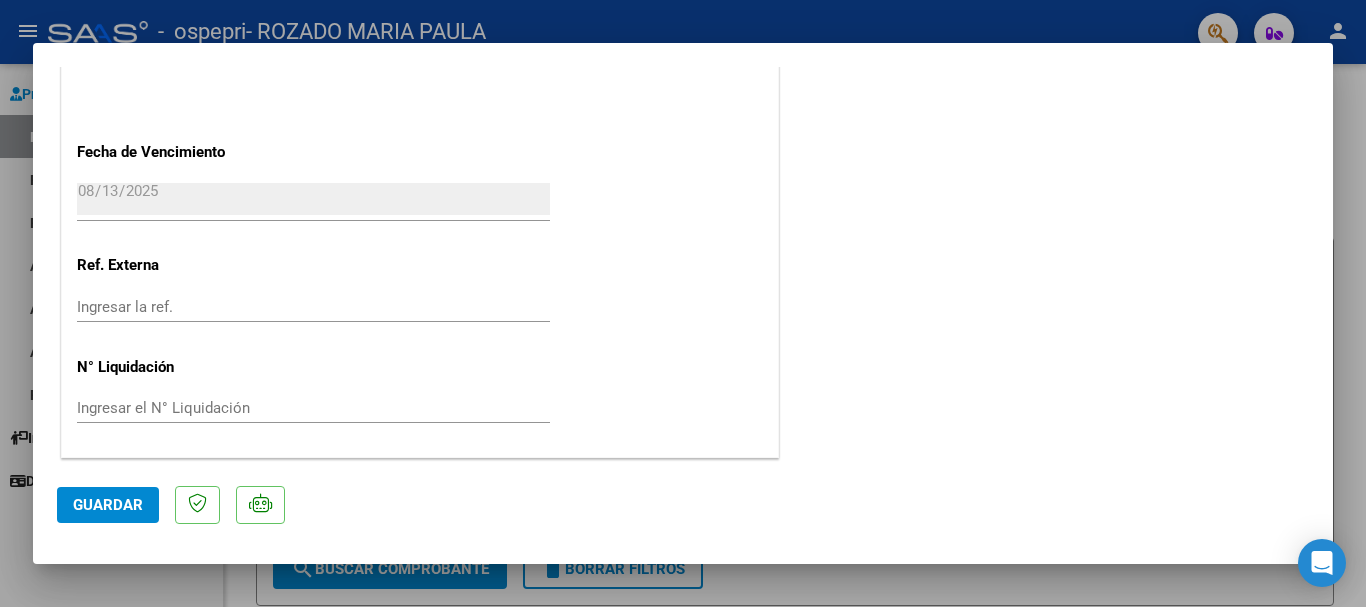 click on "Guardar" 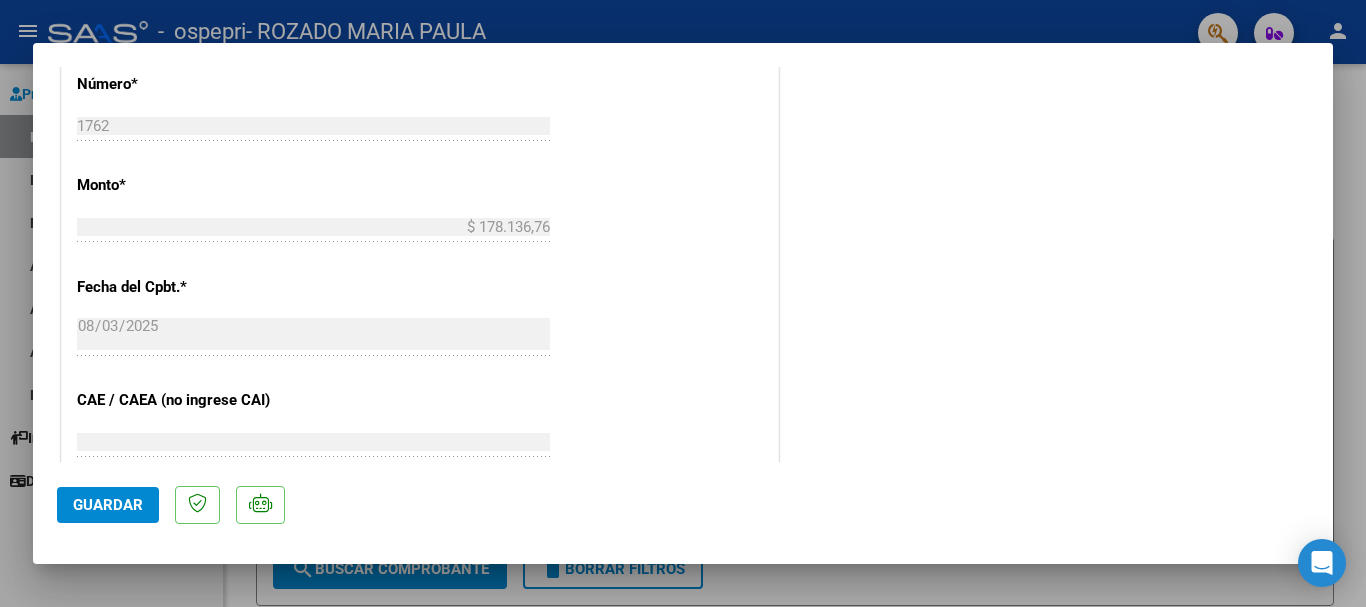 scroll, scrollTop: 1395, scrollLeft: 0, axis: vertical 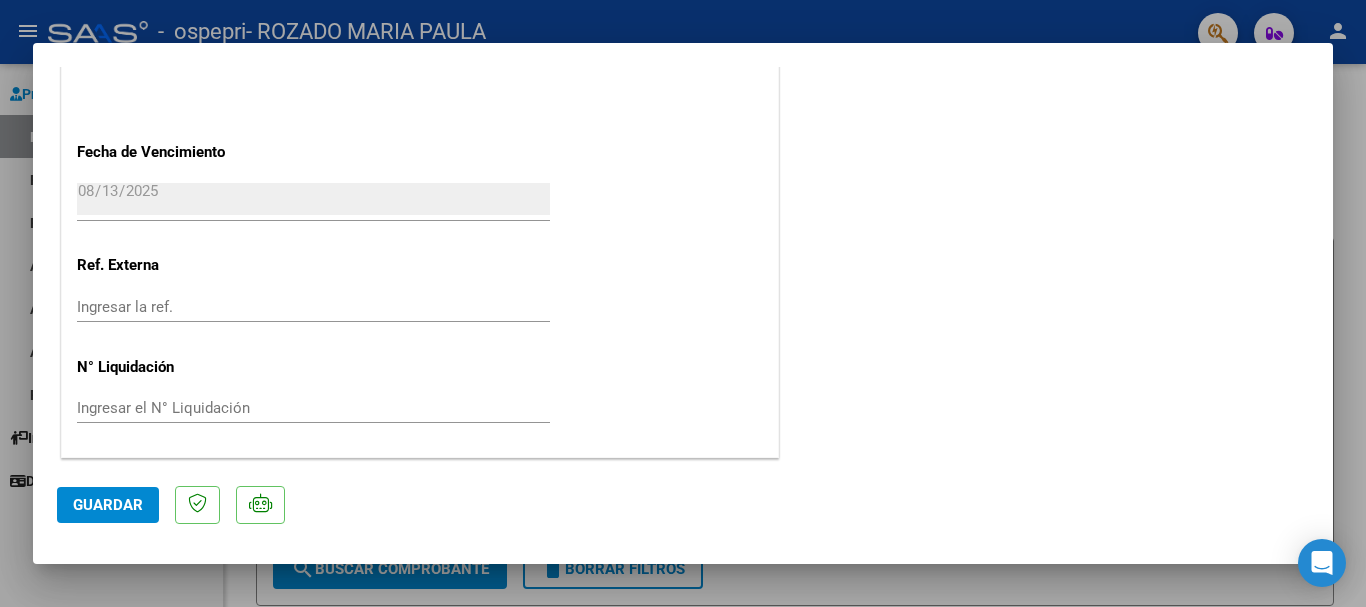 click at bounding box center (683, 303) 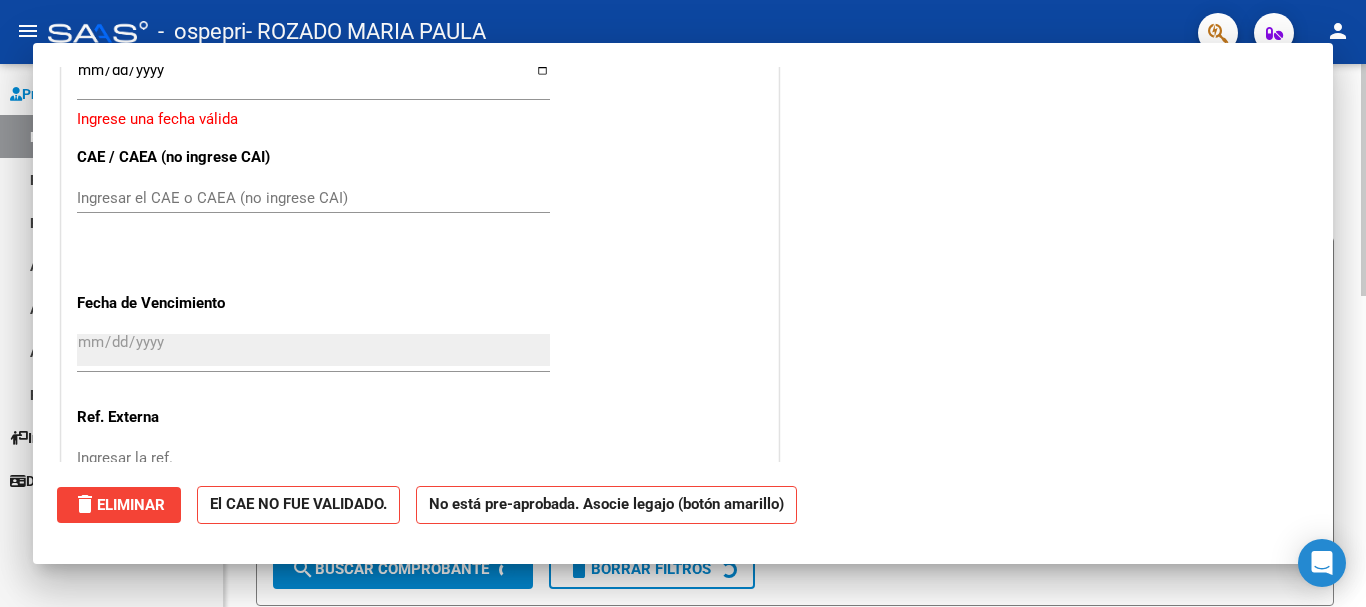 scroll, scrollTop: 0, scrollLeft: 0, axis: both 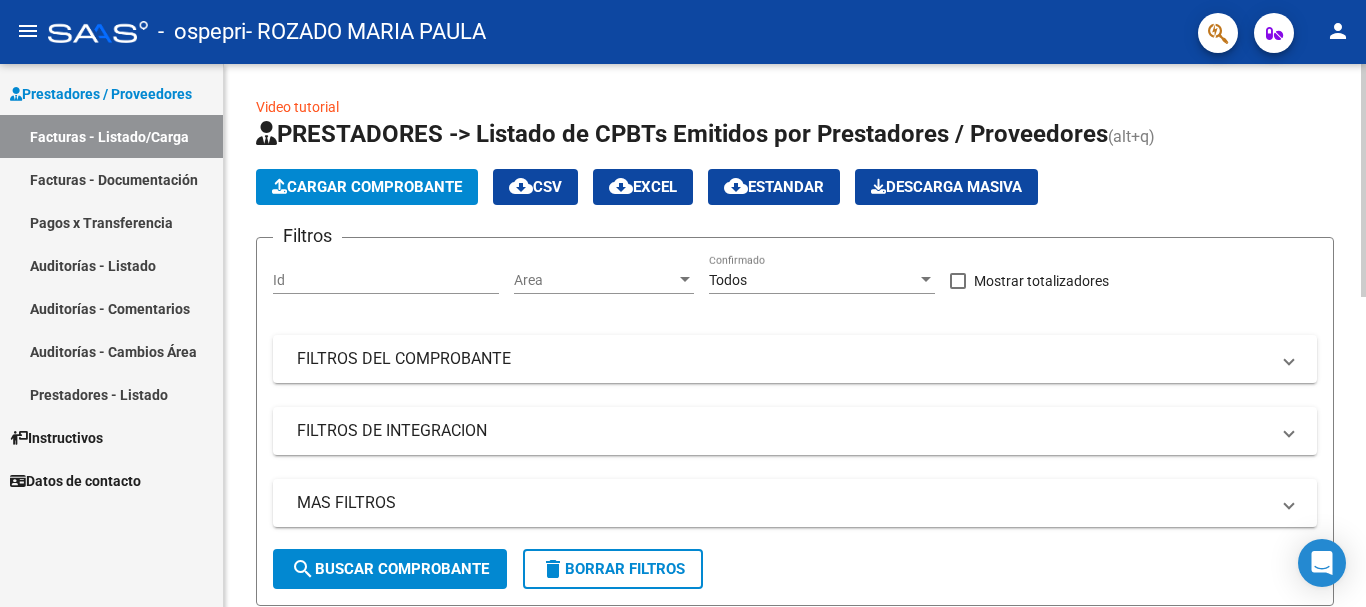 click on "Cargar Comprobante" 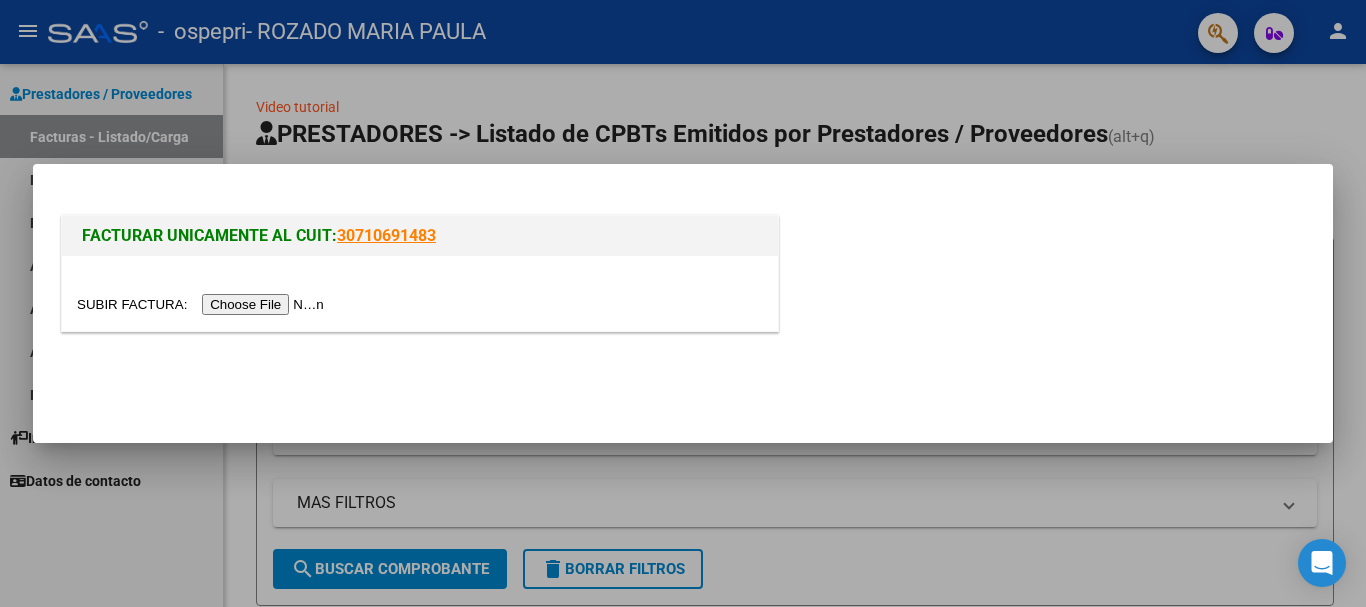 click at bounding box center [203, 304] 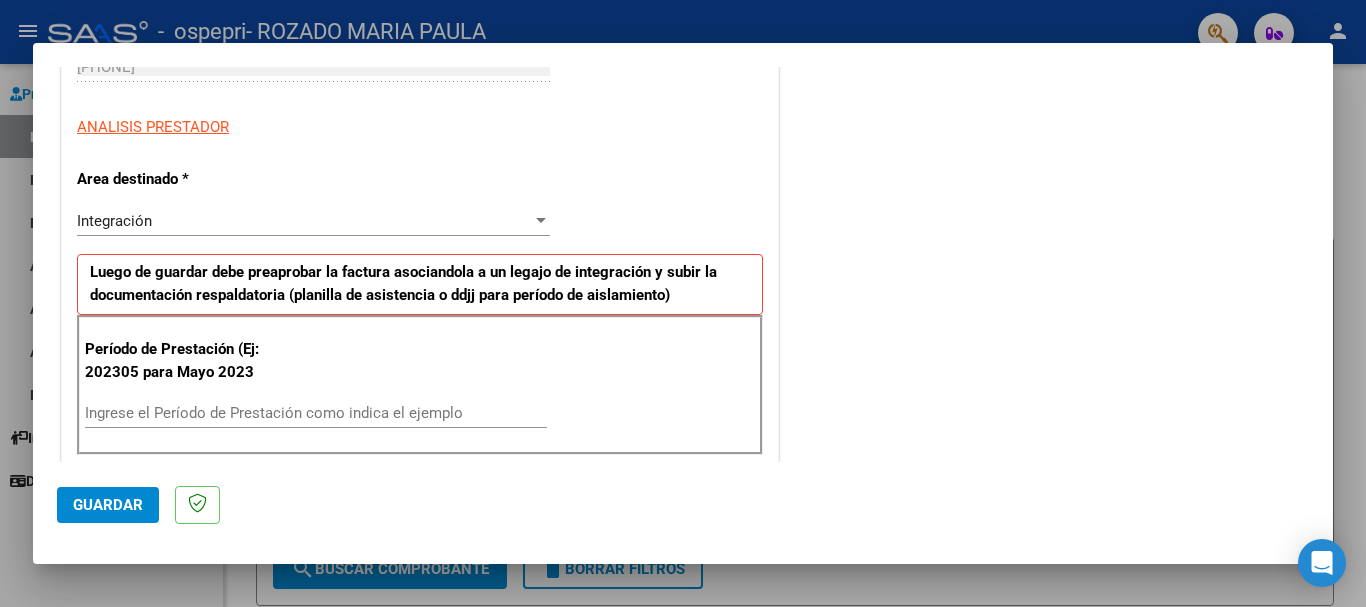 scroll, scrollTop: 500, scrollLeft: 0, axis: vertical 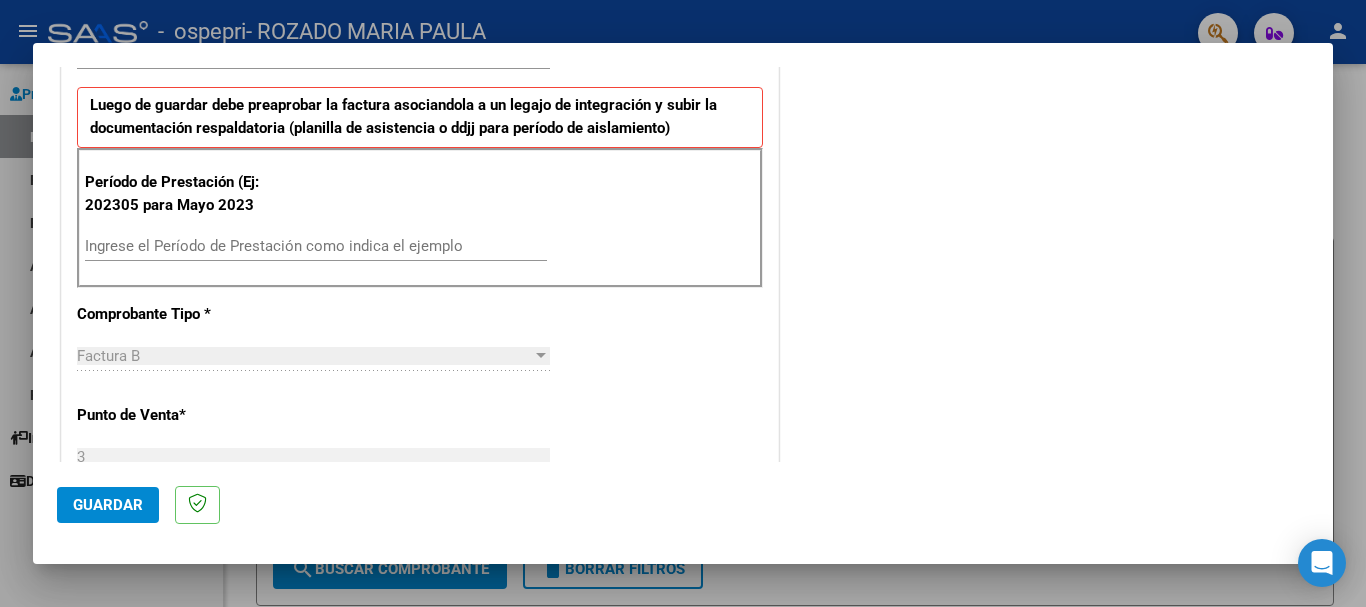 click on "Ingrese el Período de Prestación como indica el ejemplo" at bounding box center (316, 246) 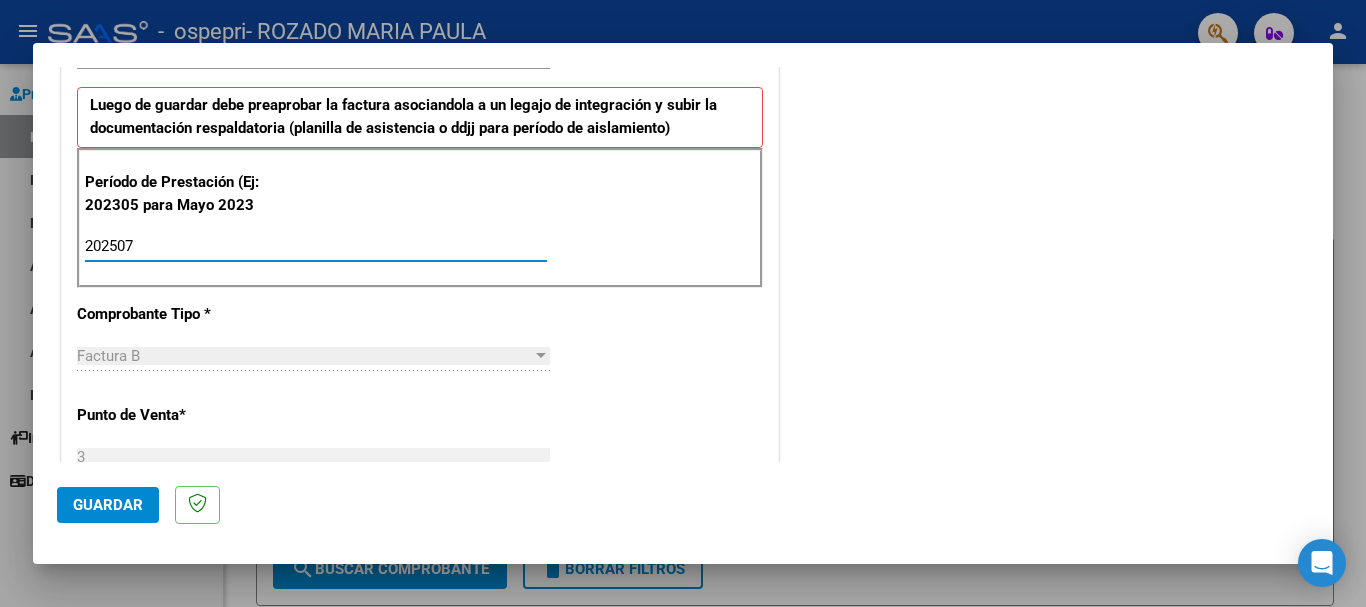 type on "202507" 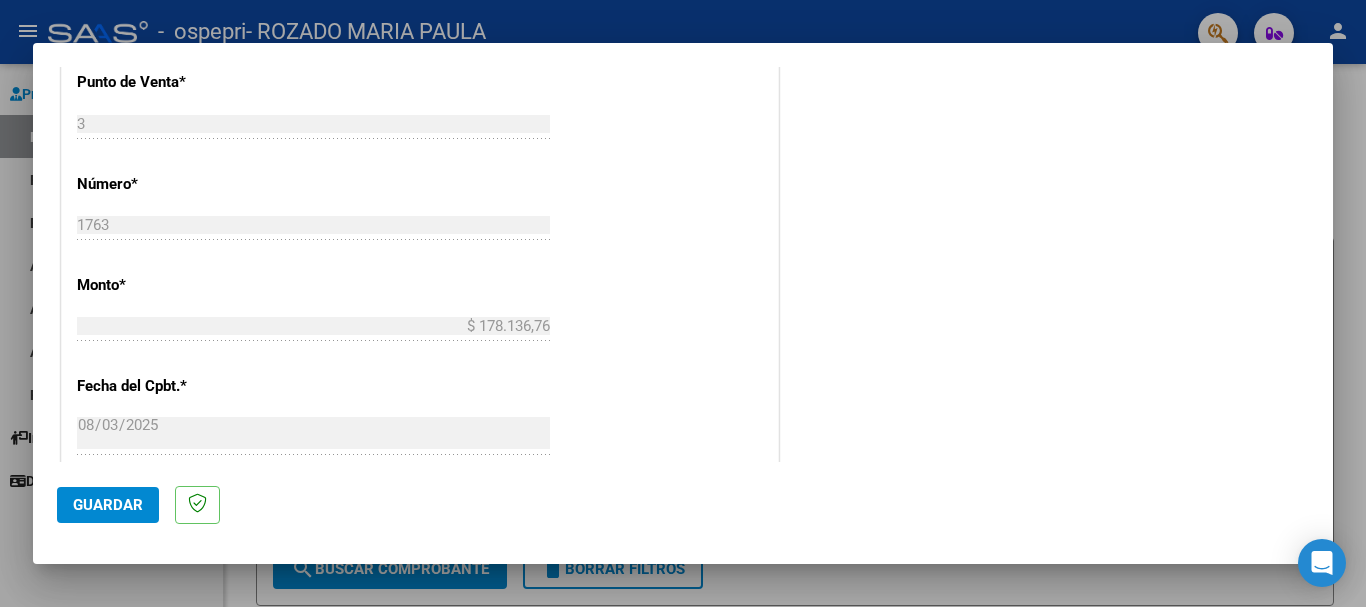 scroll, scrollTop: 1167, scrollLeft: 0, axis: vertical 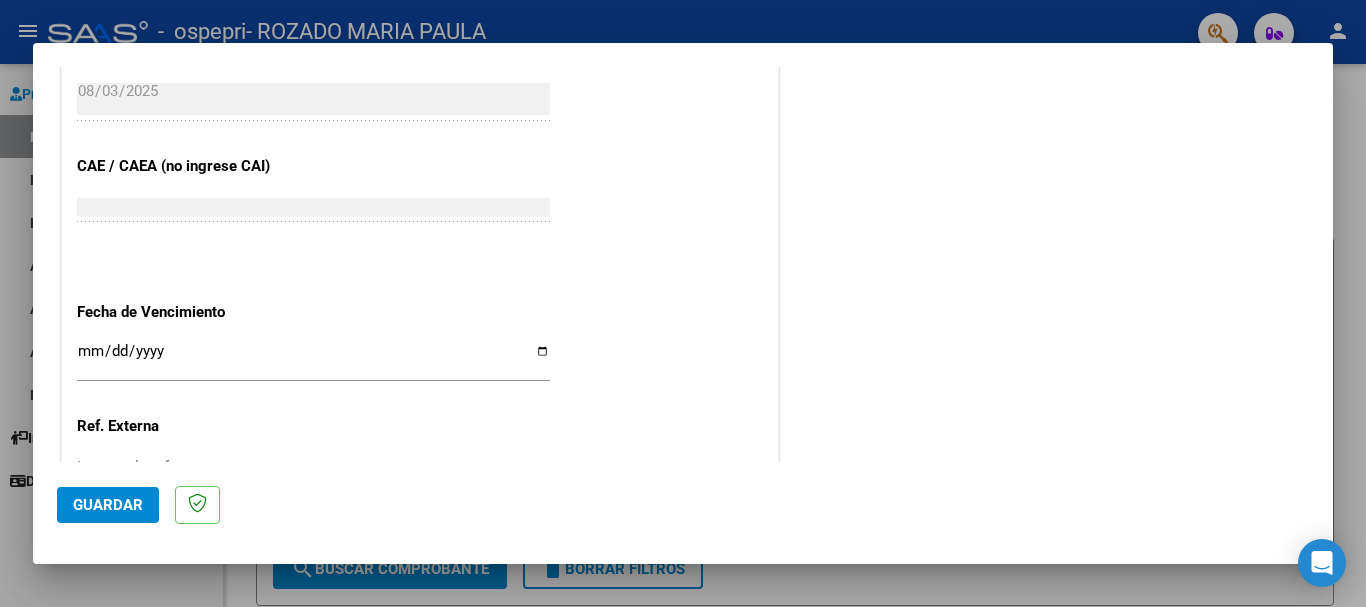 click on "Ingresar la fecha" at bounding box center [313, 359] 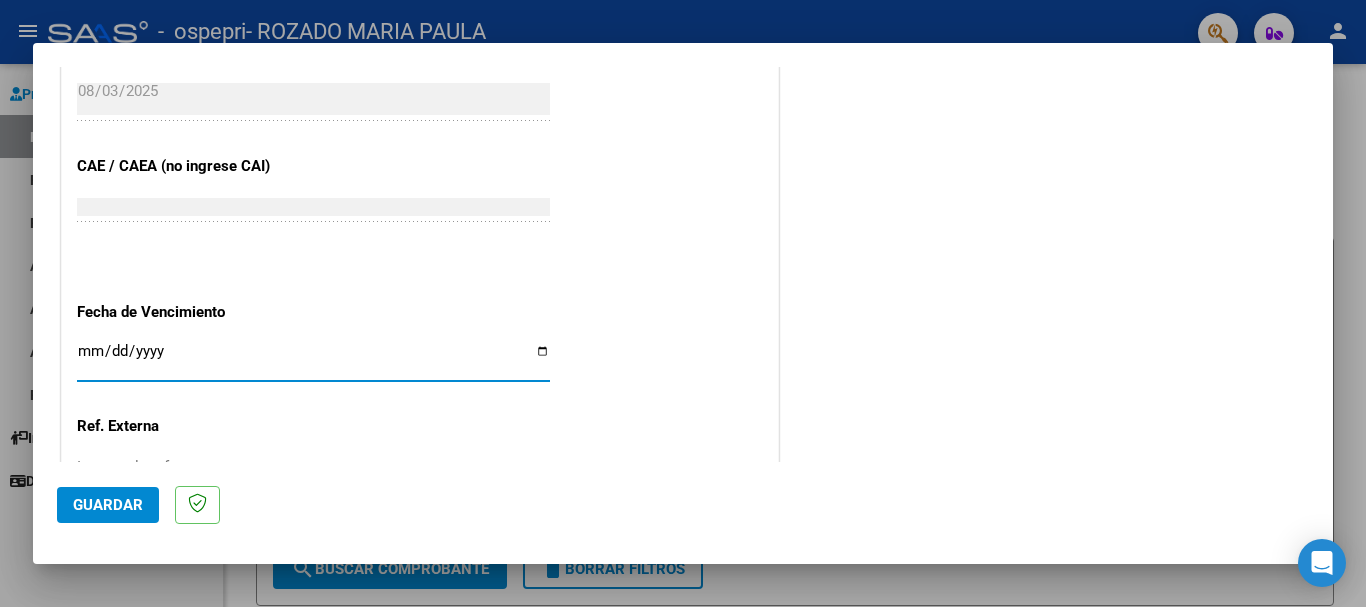 type on "2025-08-13" 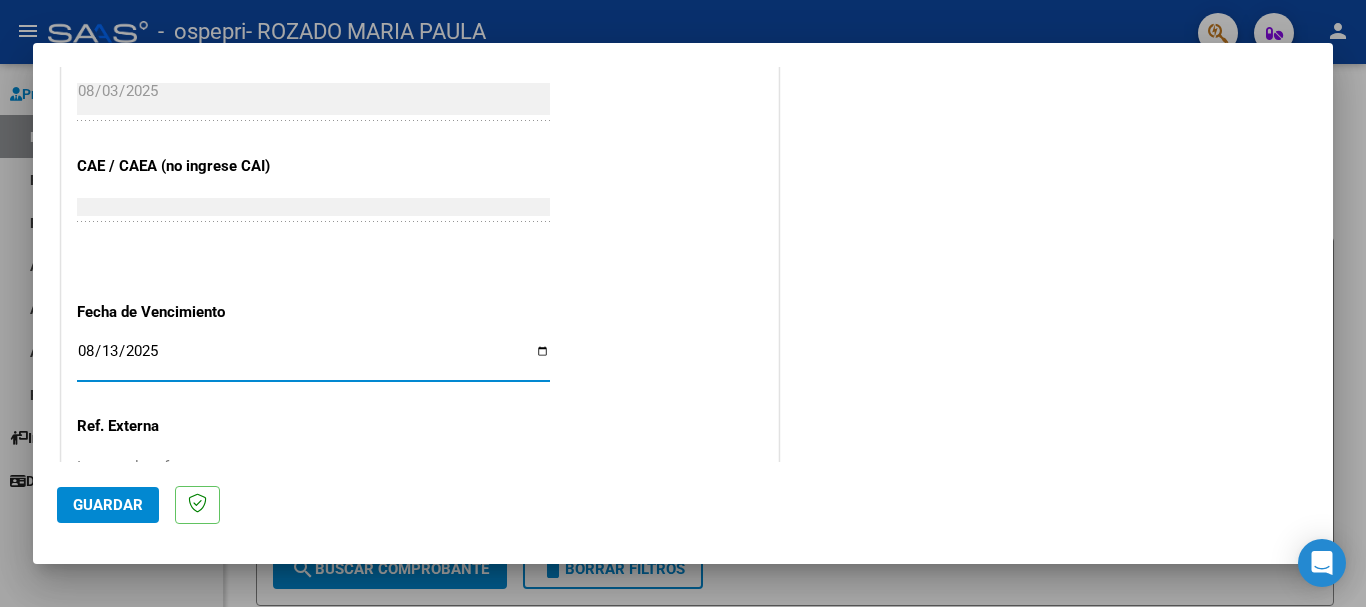 scroll, scrollTop: 1327, scrollLeft: 0, axis: vertical 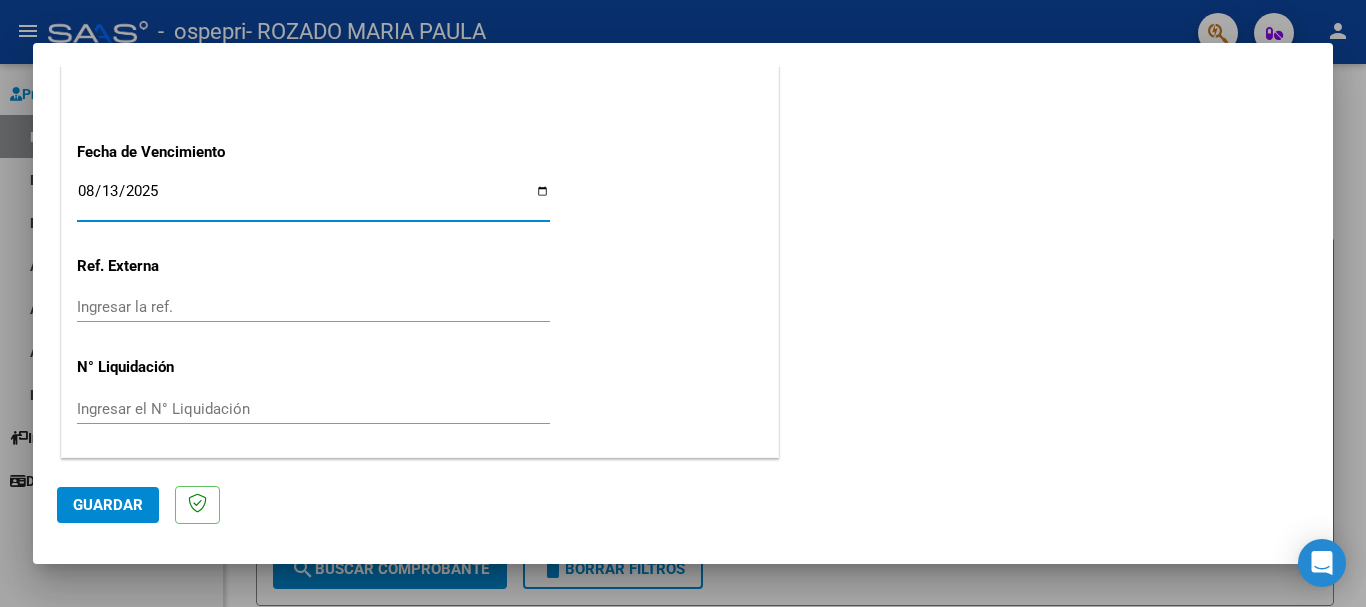 click on "Guardar" 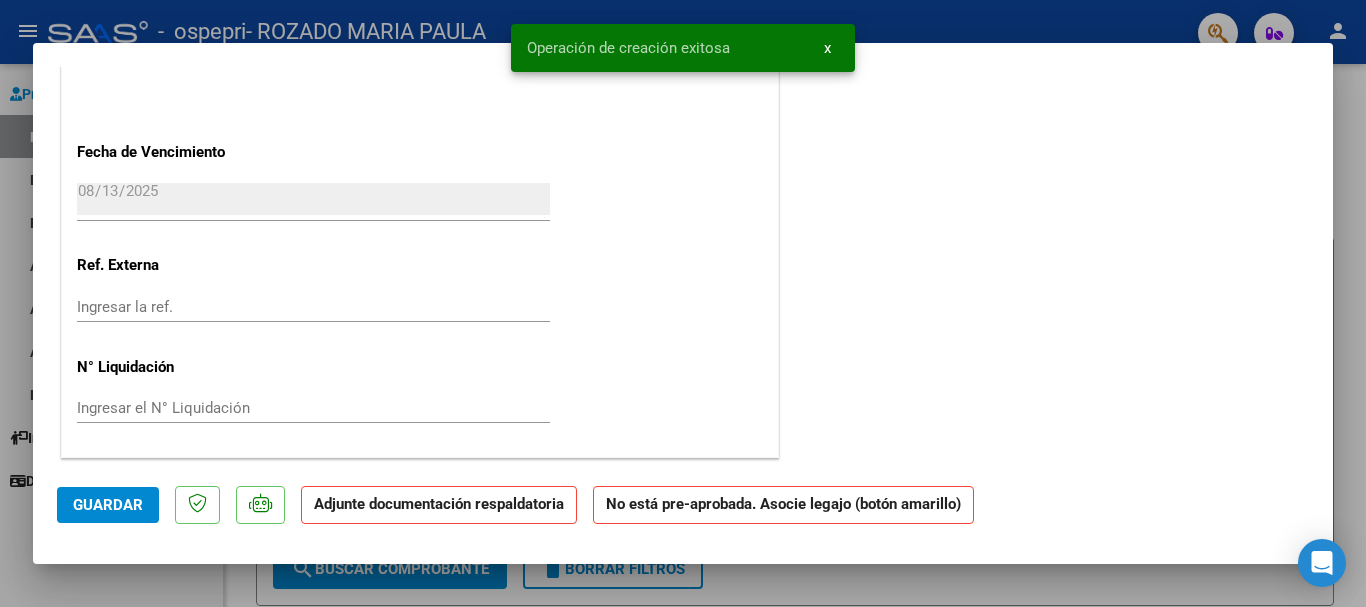 scroll, scrollTop: 0, scrollLeft: 0, axis: both 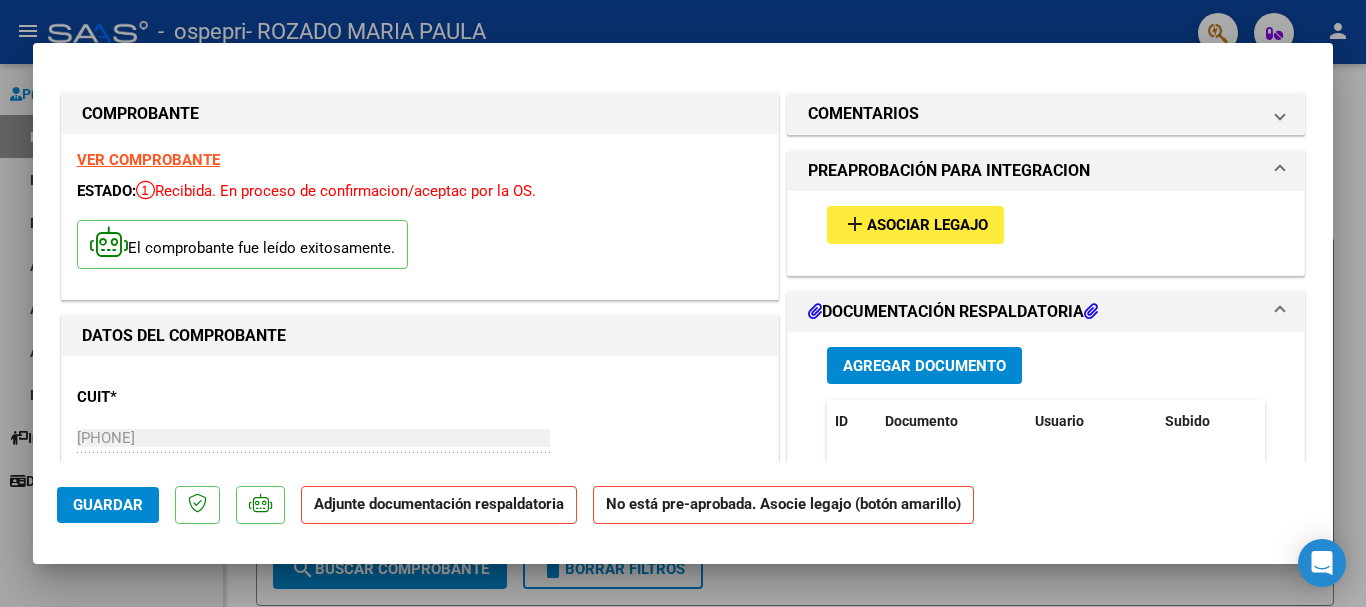click on "Asociar Legajo" at bounding box center [927, 226] 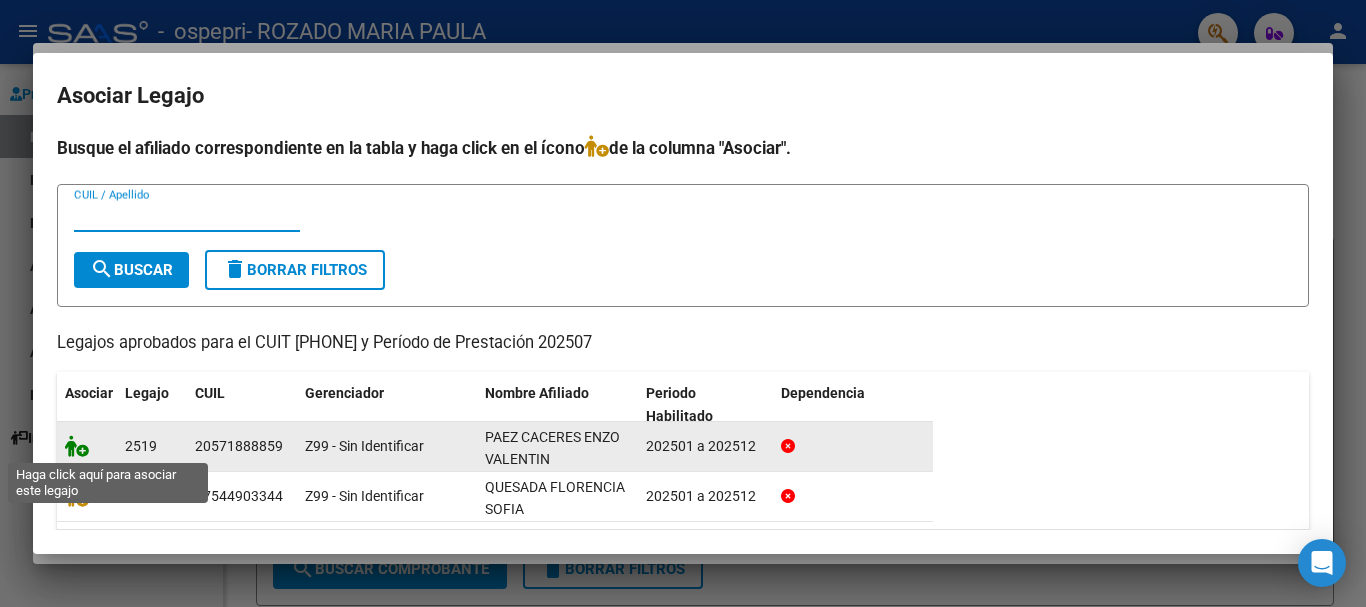 click 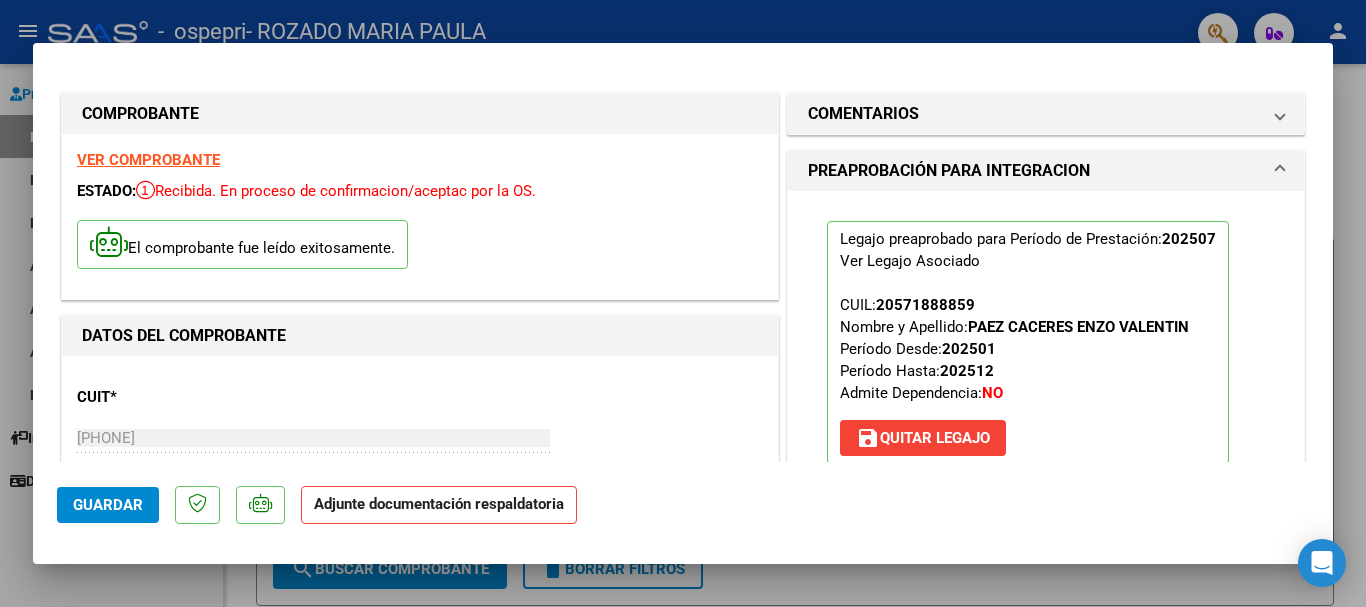 scroll, scrollTop: 333, scrollLeft: 0, axis: vertical 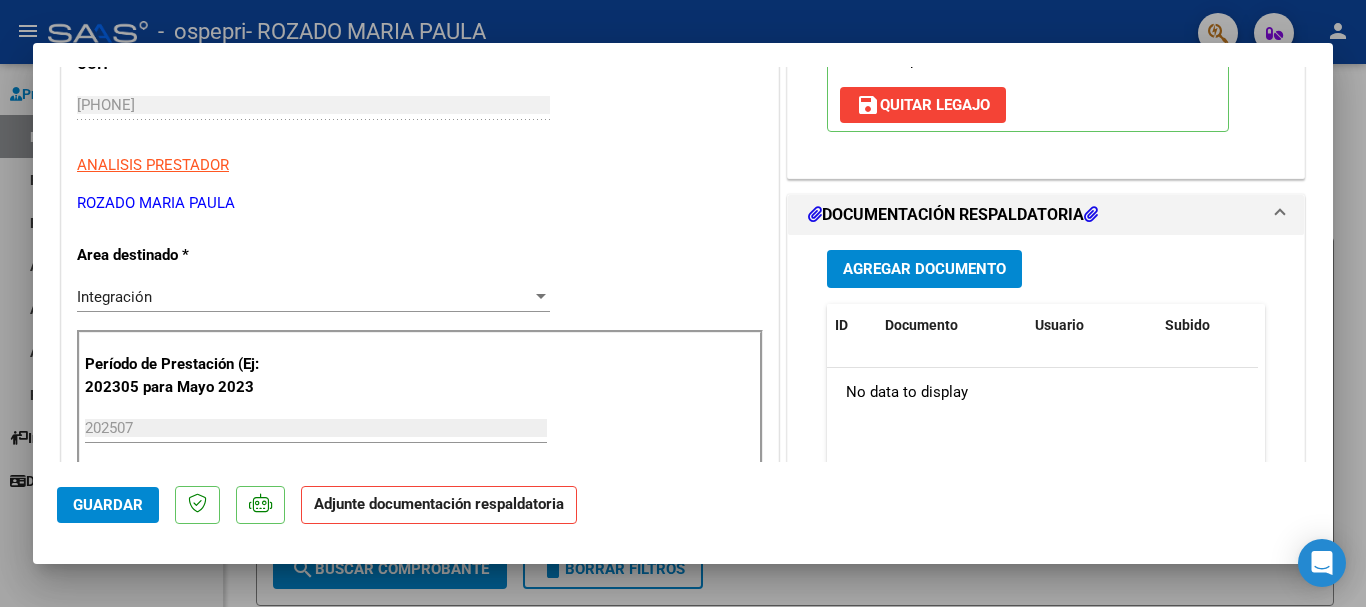 click on "Agregar Documento" at bounding box center [924, 270] 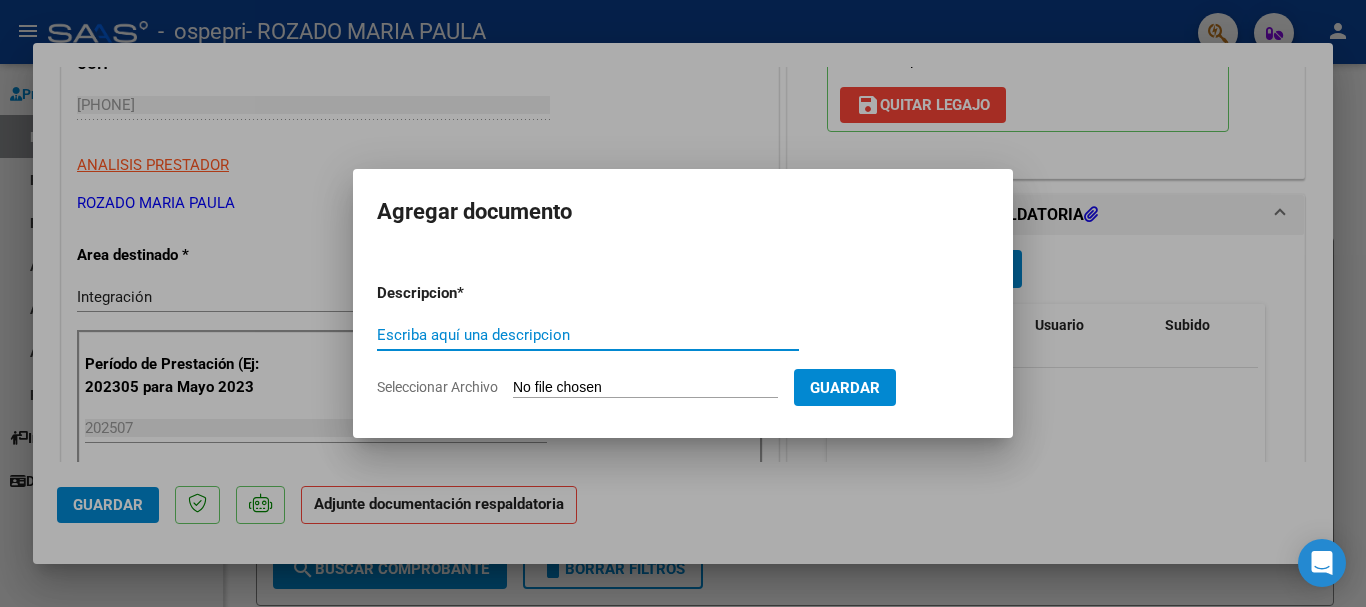 click on "Escriba aquí una descripcion" at bounding box center (588, 335) 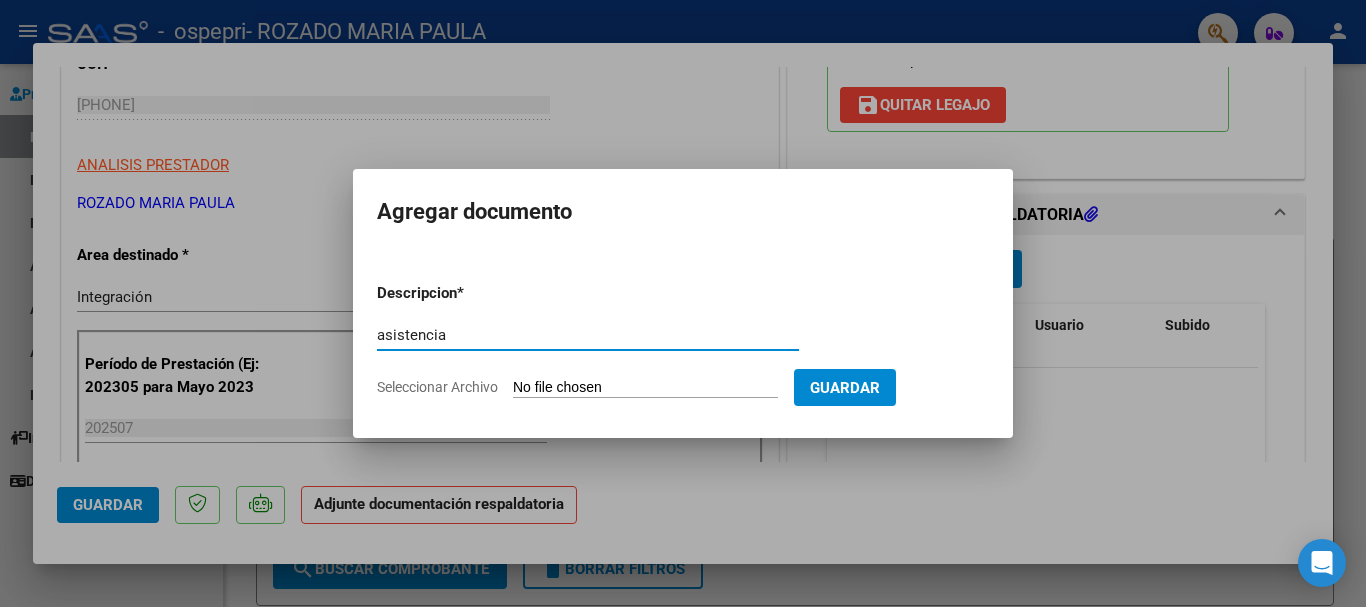 type on "asistencia" 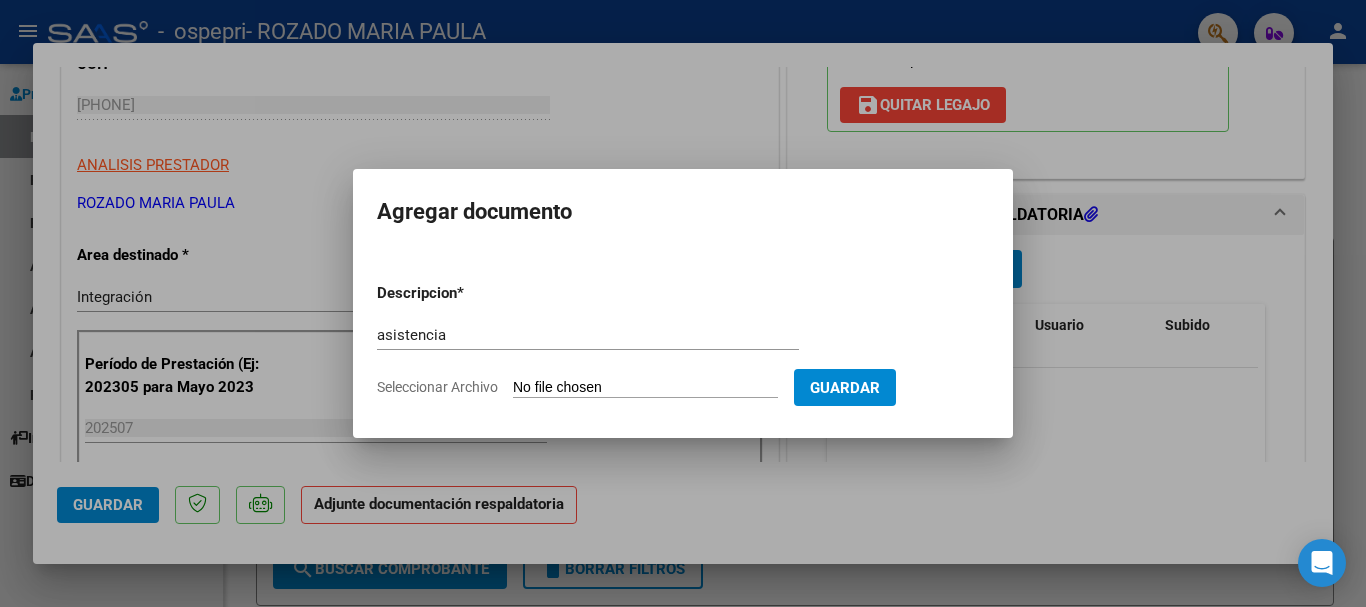 type on "C:\fakepath\Asist paez.pdf" 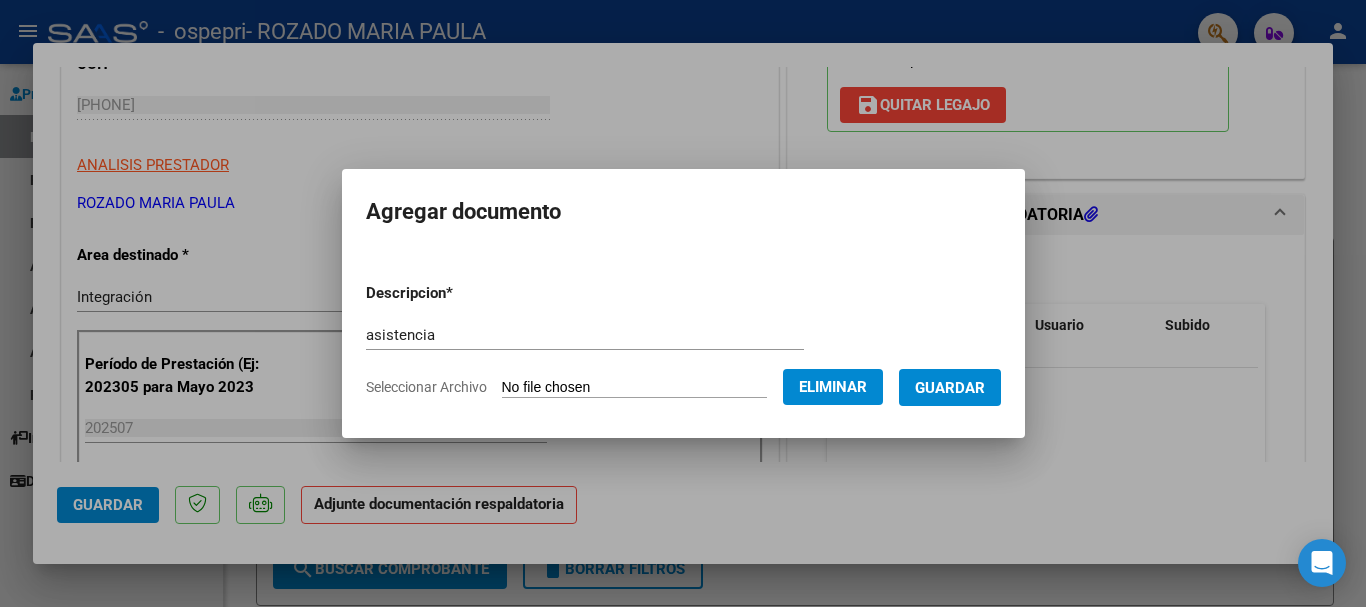 click on "Guardar" at bounding box center (950, 388) 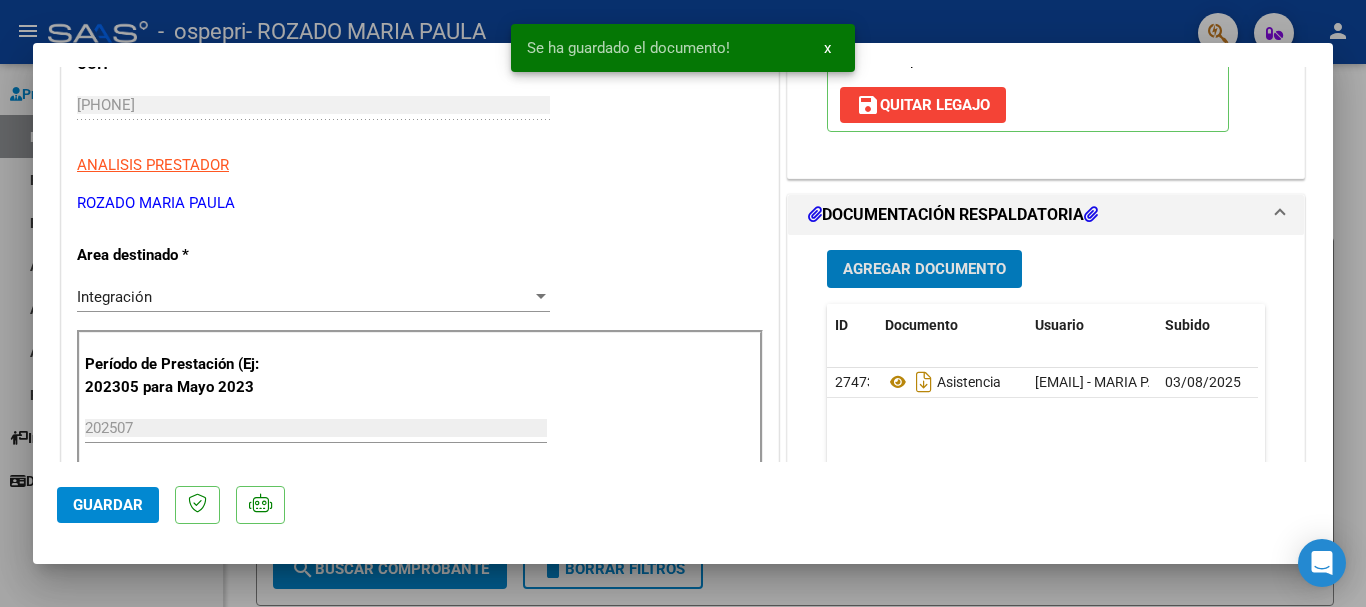 click on "Asistencia" 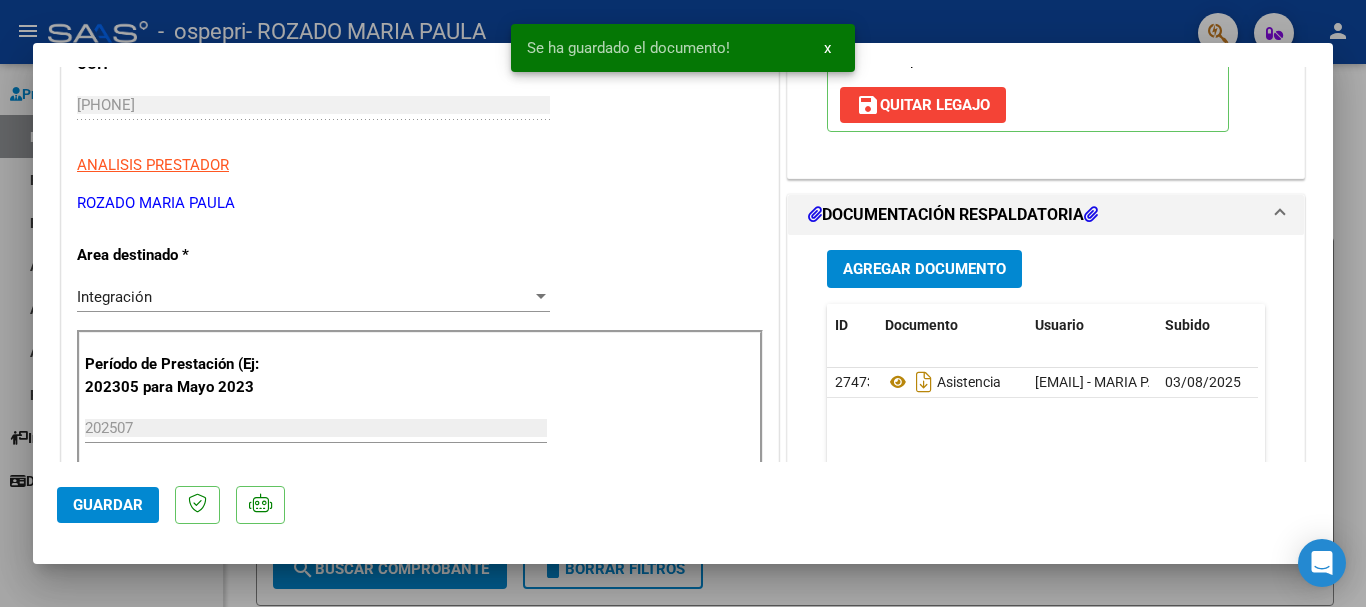 click on "Agregar Documento" at bounding box center (924, 268) 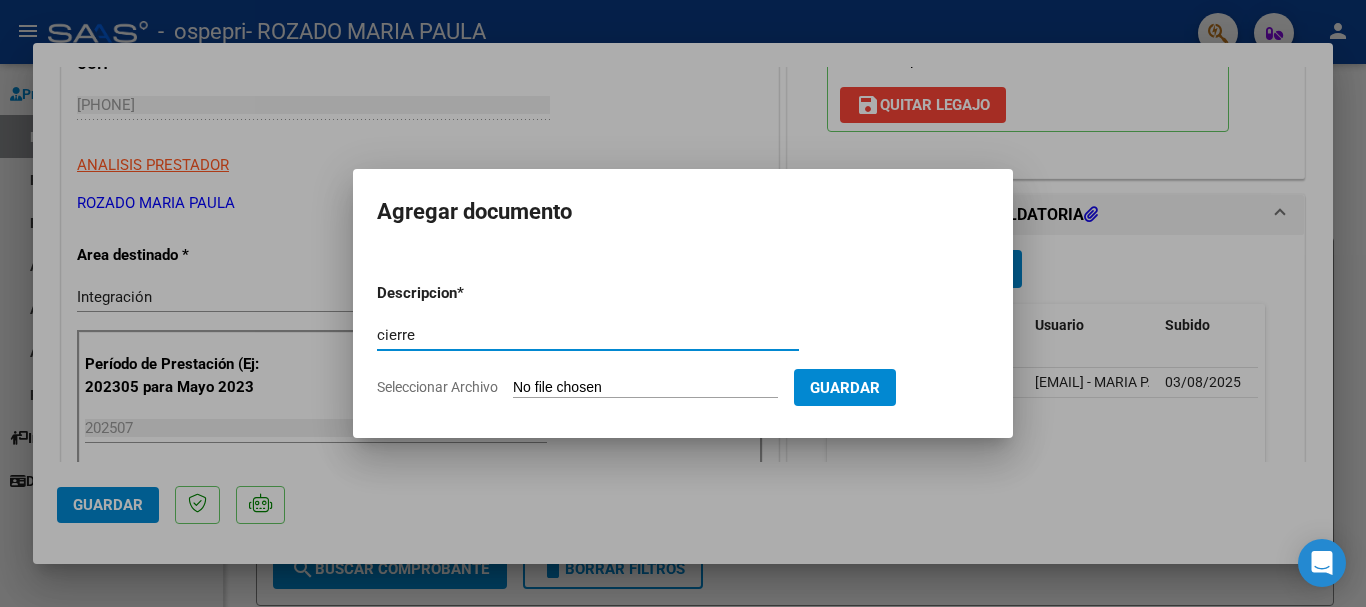 type on "cierre" 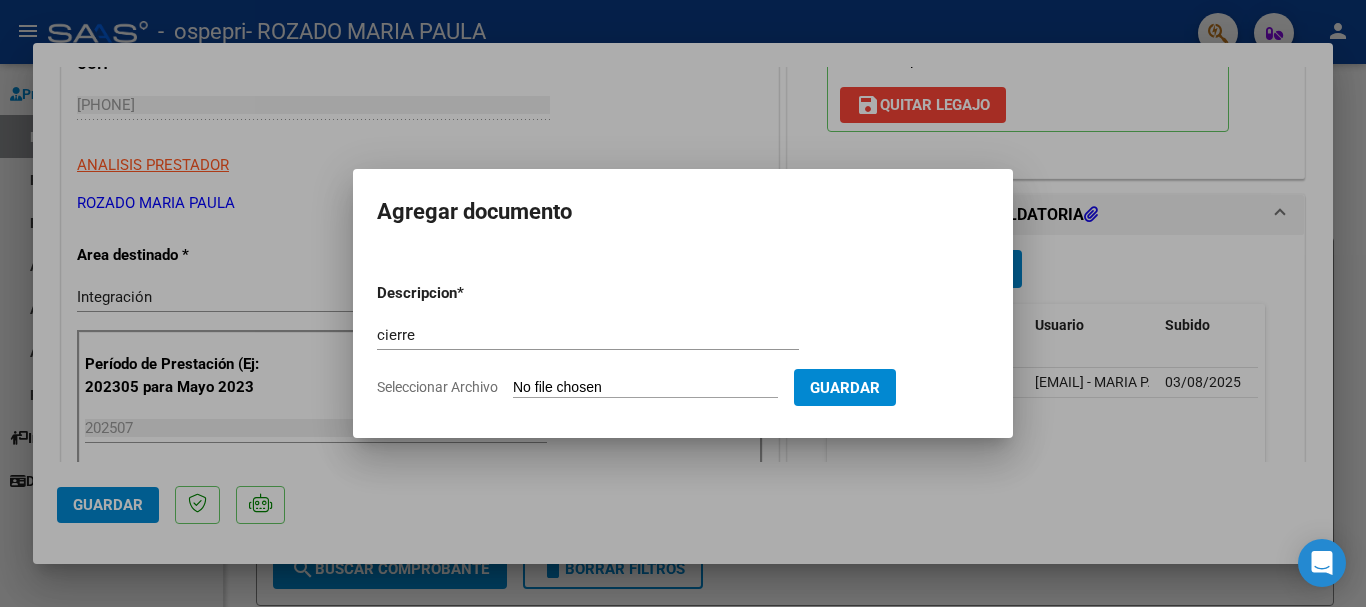 type on "C:\fakepath\PAEZ ENZO-17.pdf" 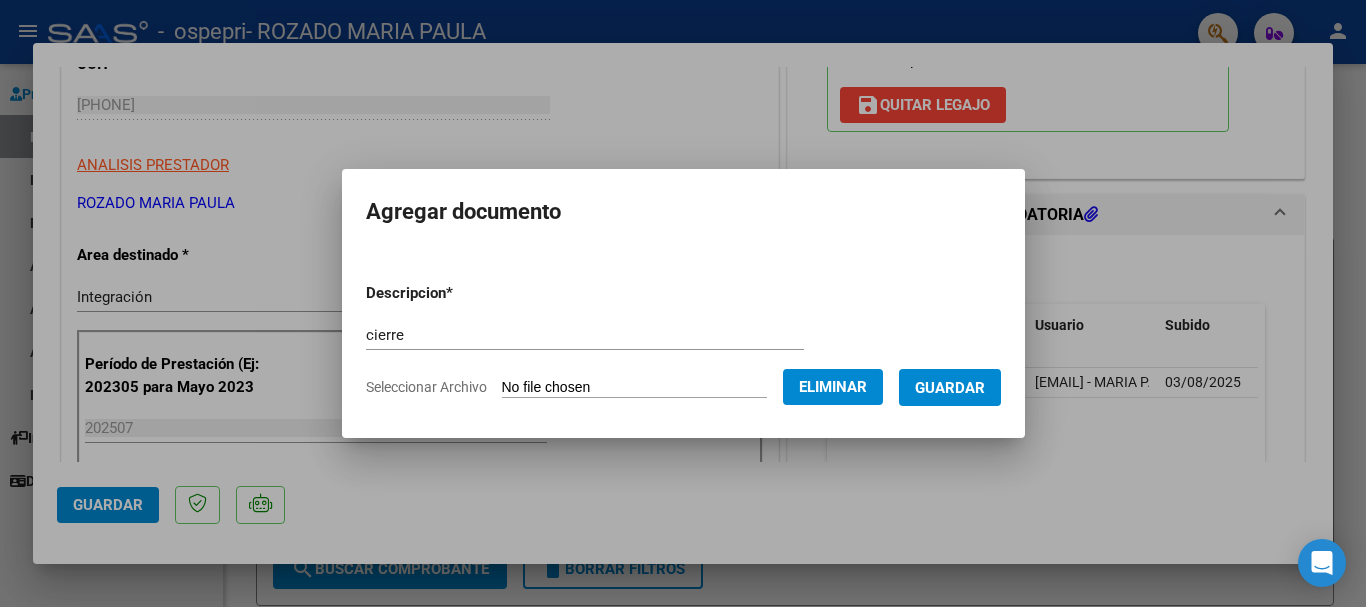 click on "Guardar" at bounding box center [950, 388] 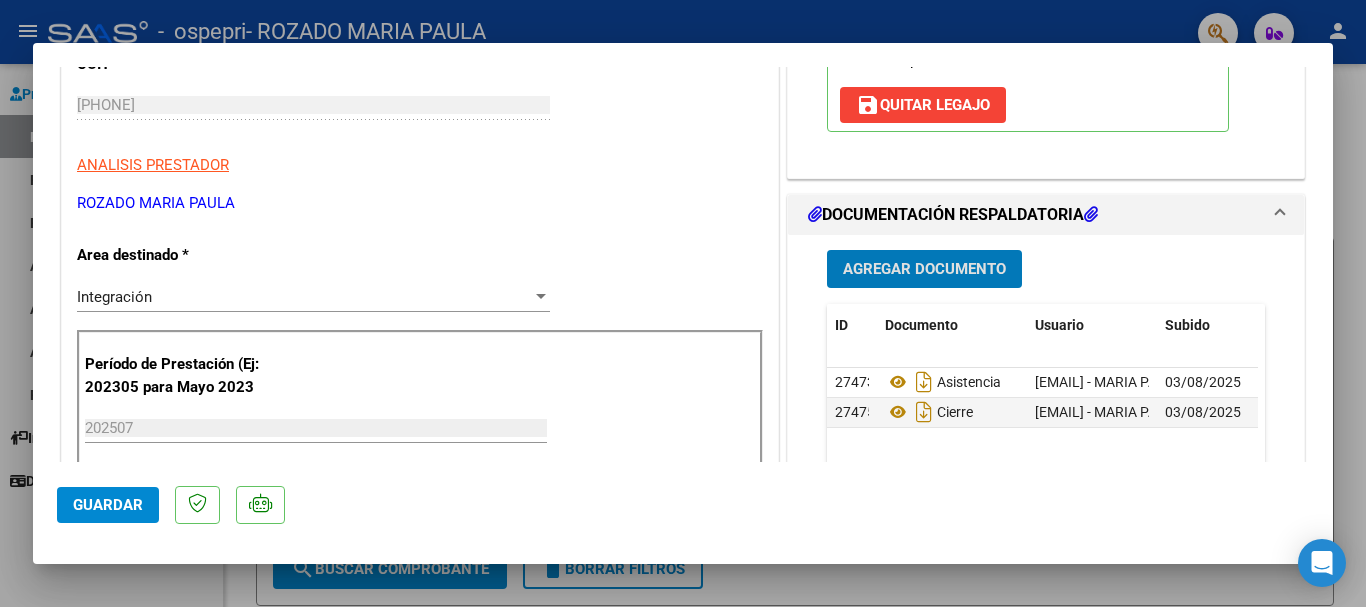click on "Guardar" 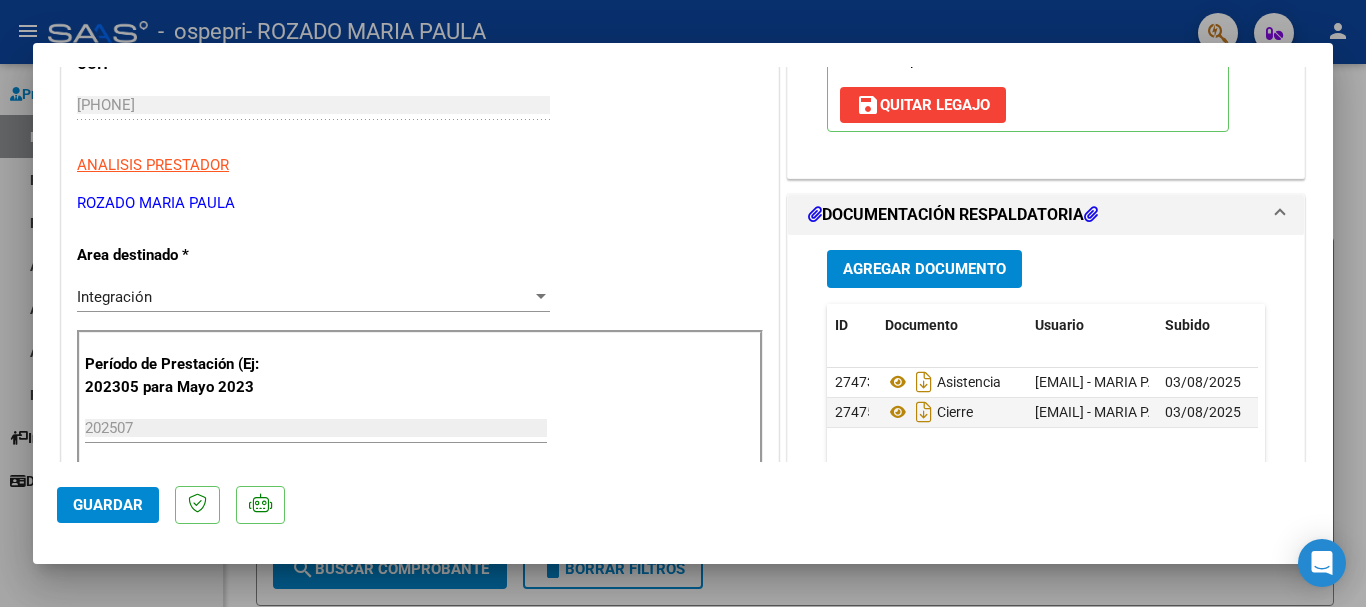 click on "Guardar" 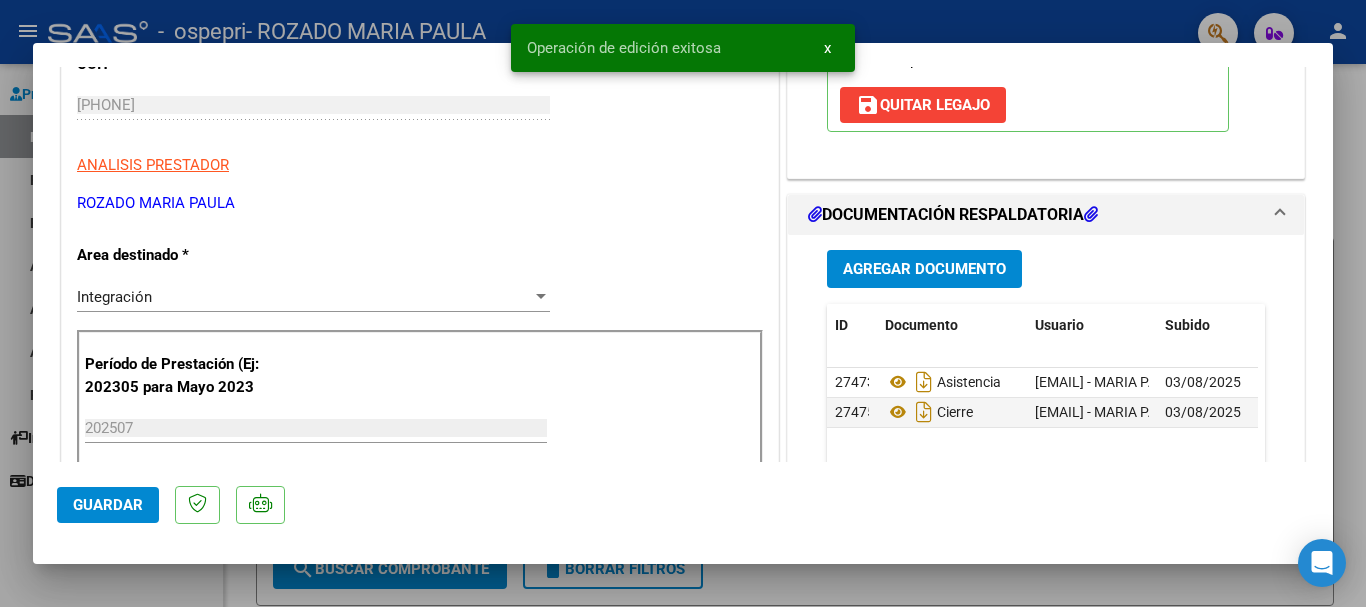 click at bounding box center (683, 303) 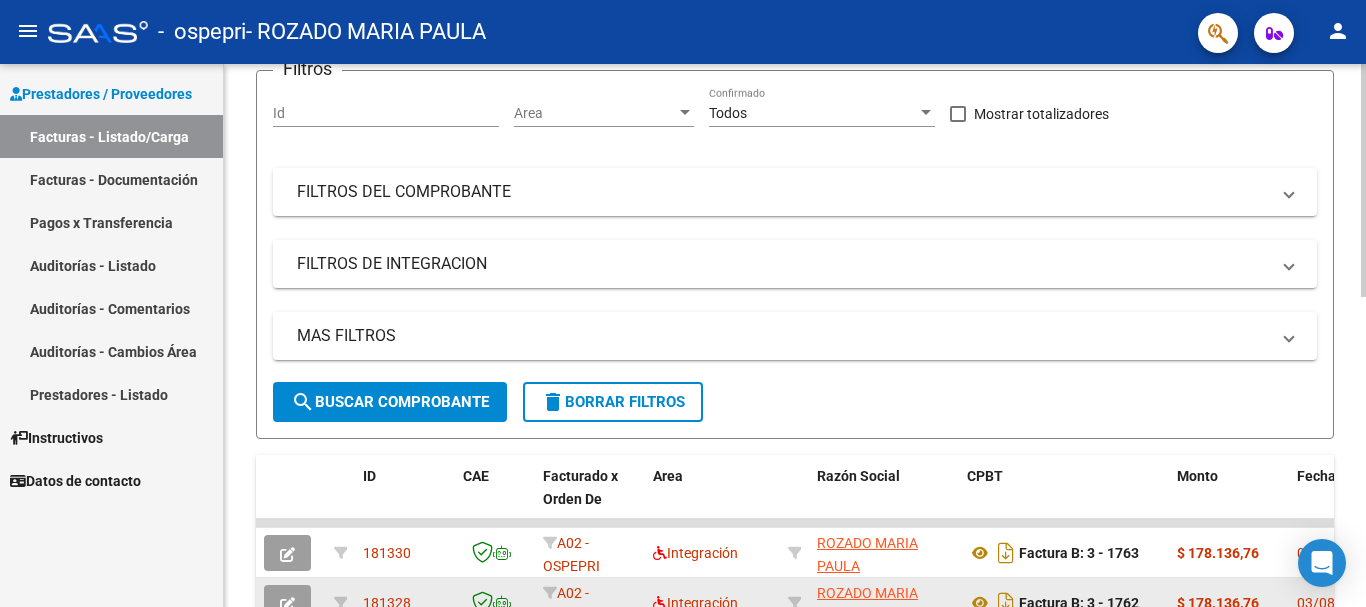 scroll, scrollTop: 500, scrollLeft: 0, axis: vertical 